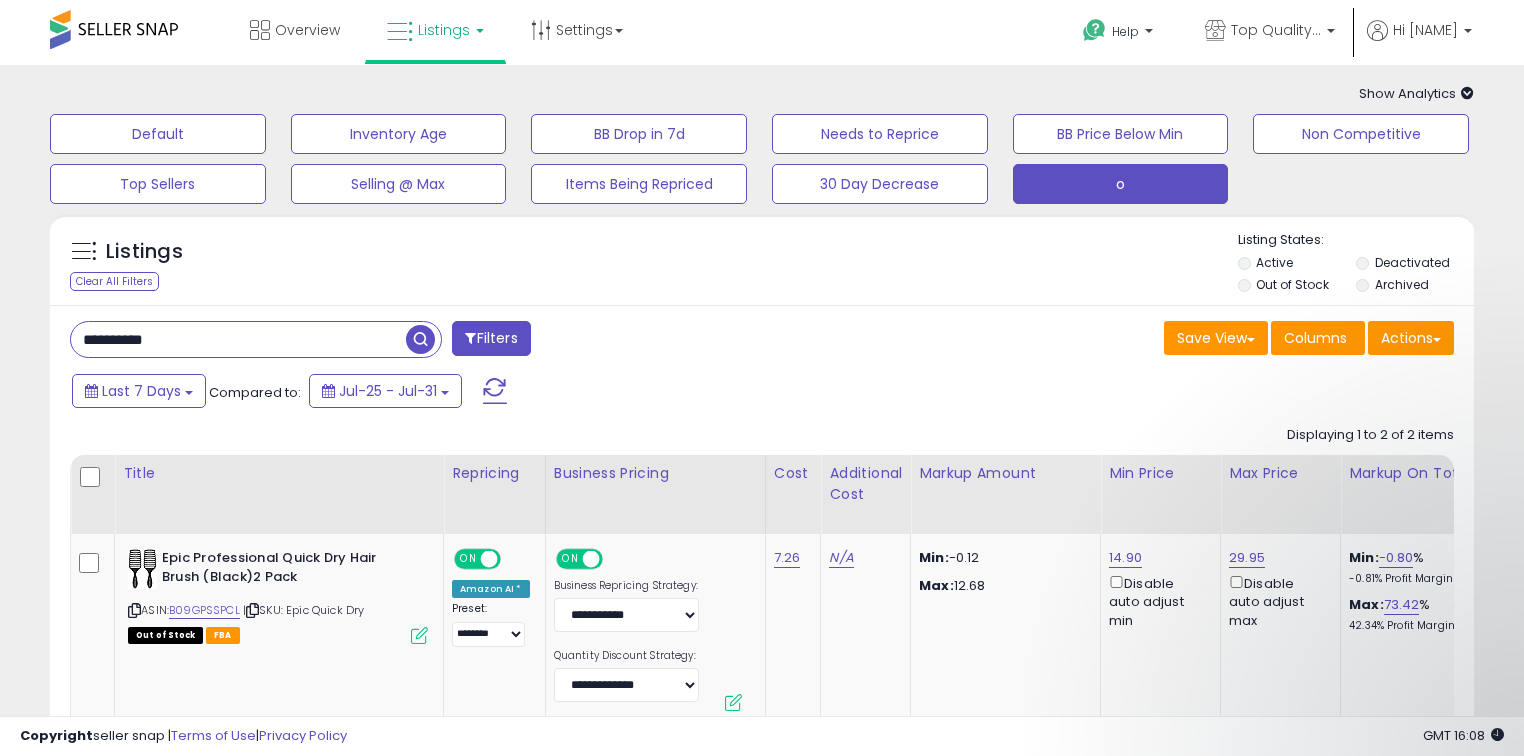 scroll, scrollTop: 0, scrollLeft: 0, axis: both 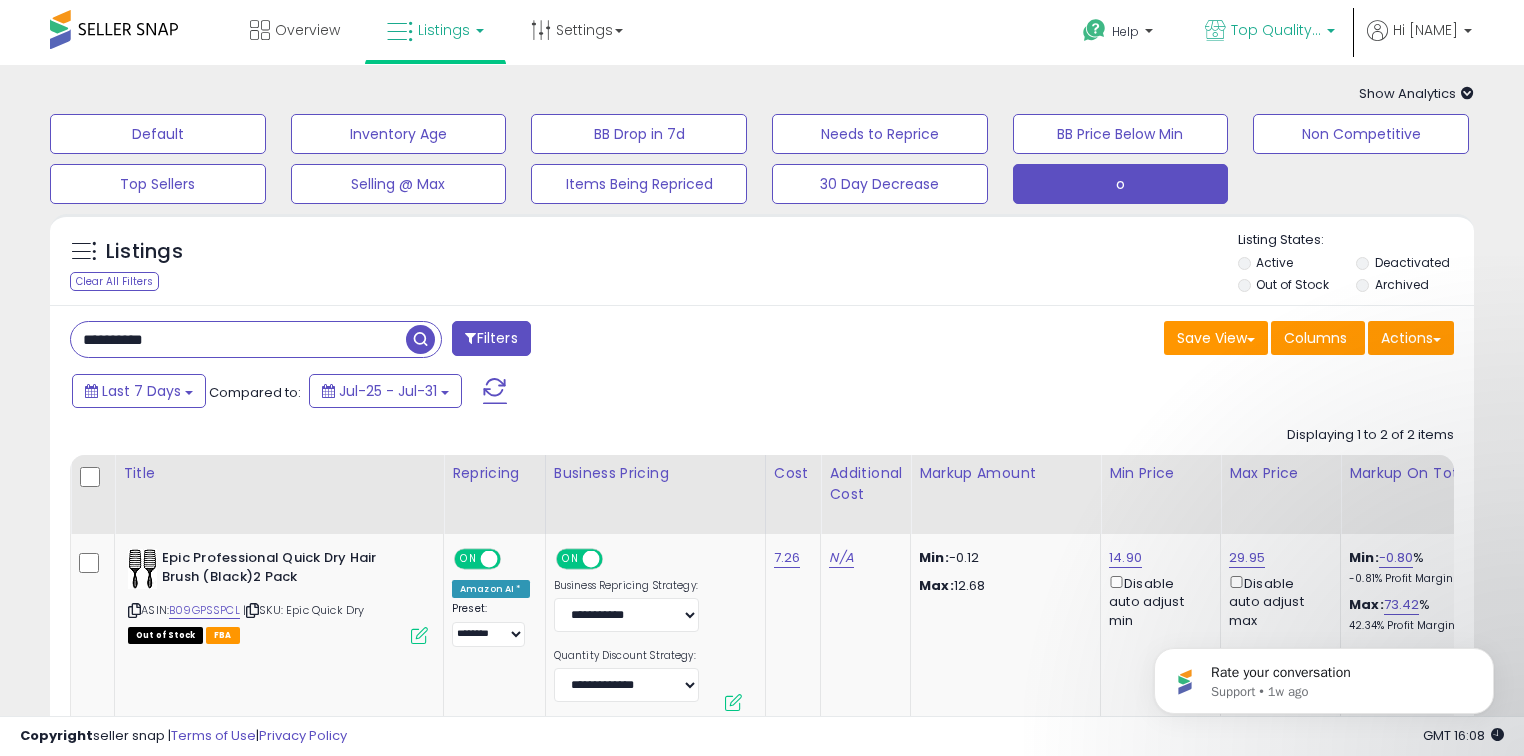 click on "Top Quality Distributions" at bounding box center [1276, 30] 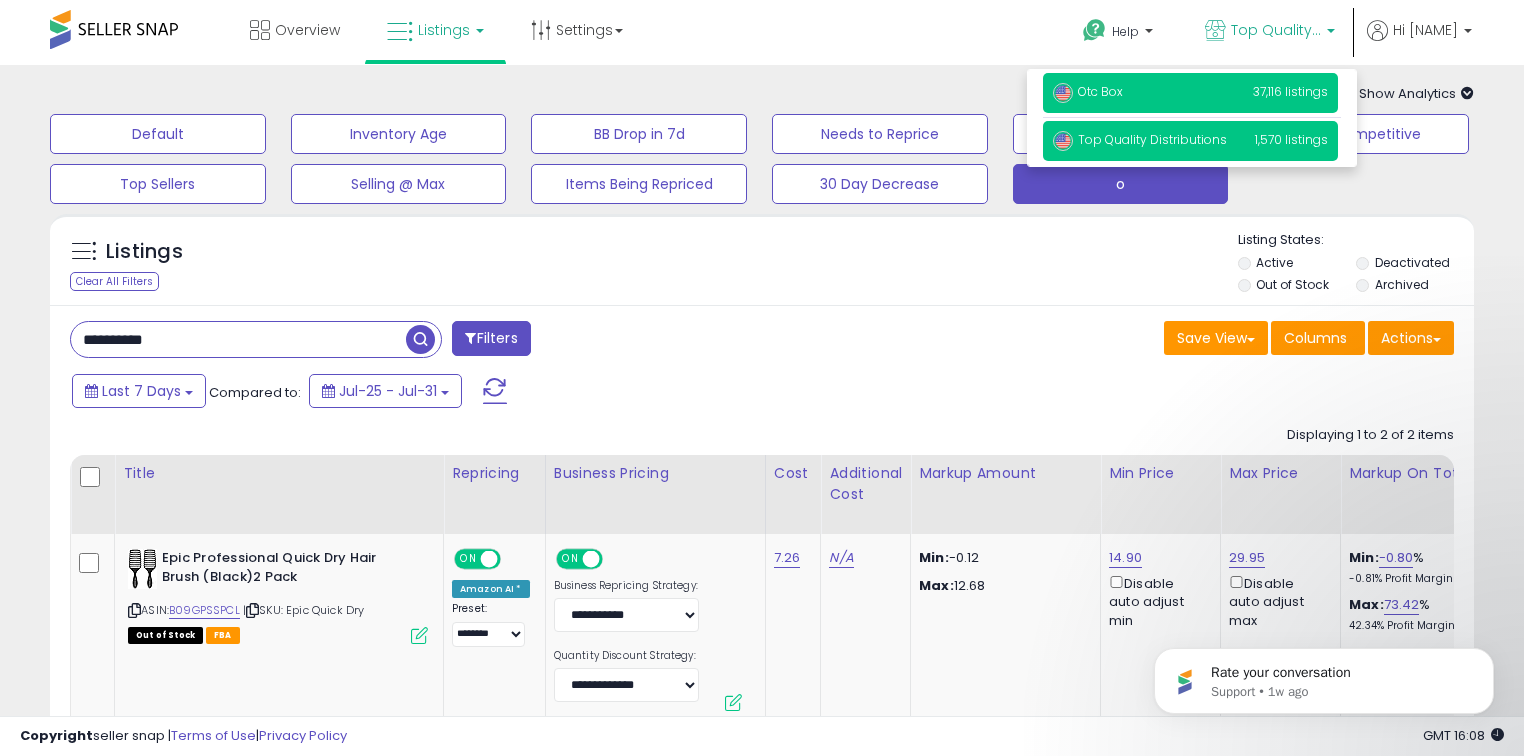 click on "Otc Box
37,116
listings" at bounding box center (1190, 93) 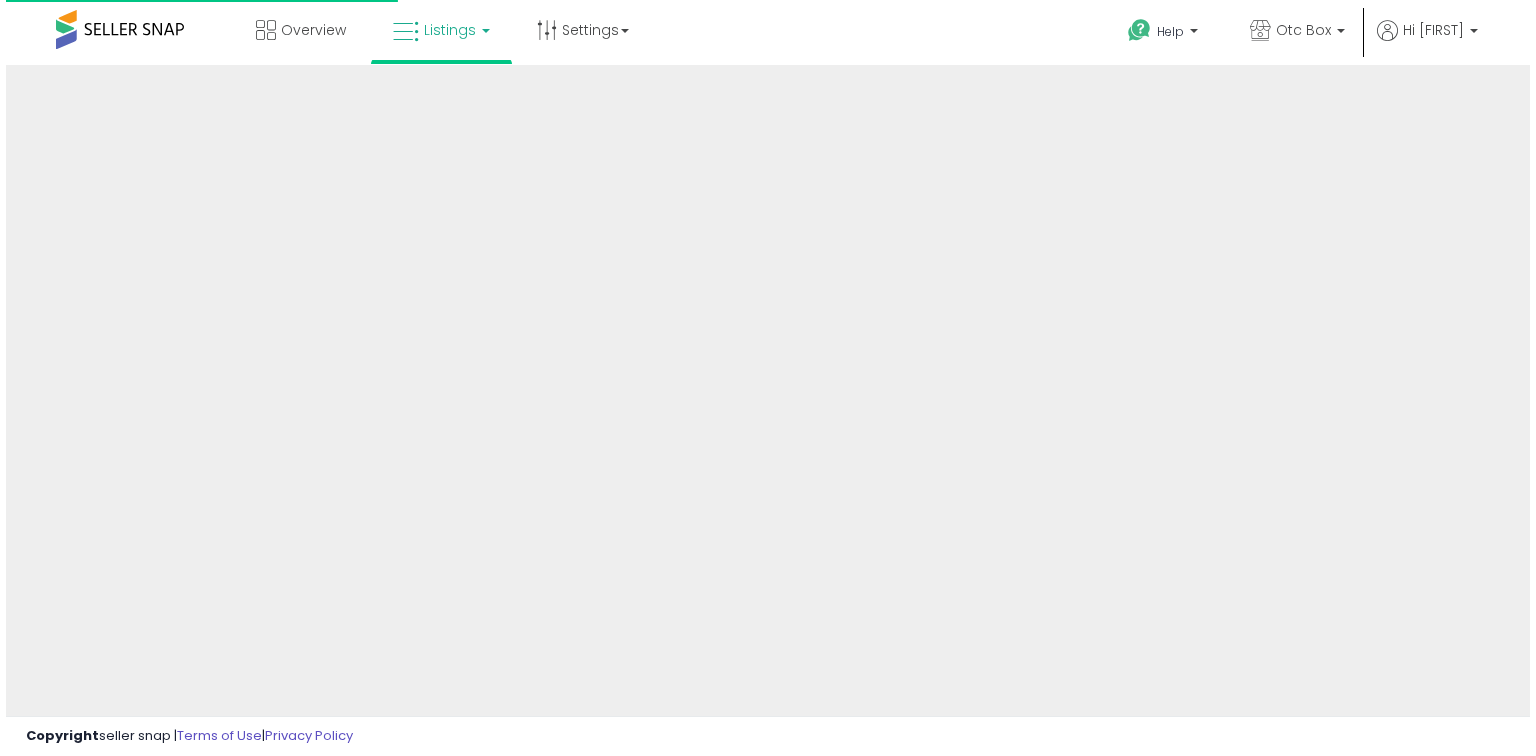 scroll, scrollTop: 0, scrollLeft: 0, axis: both 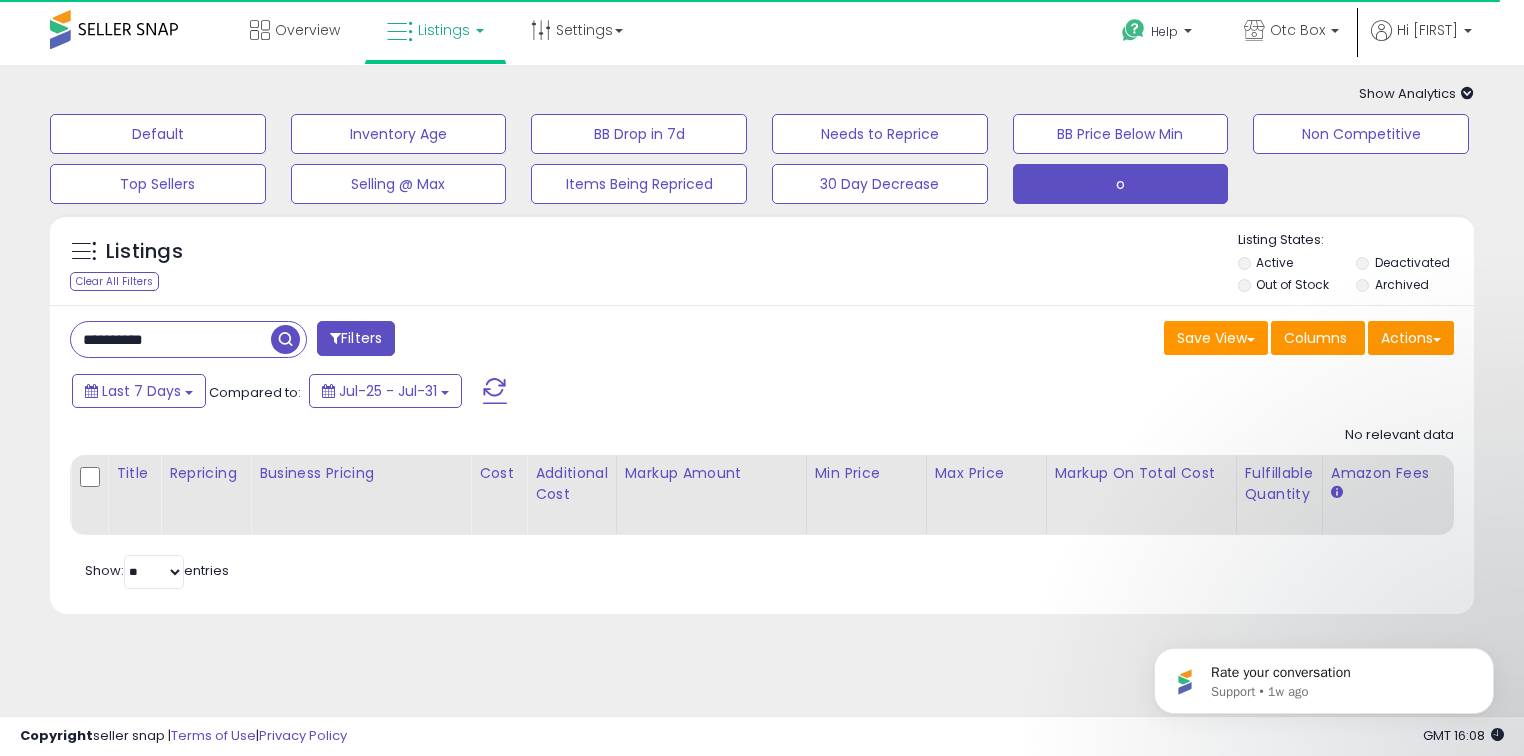 click on "**********" at bounding box center (171, 339) 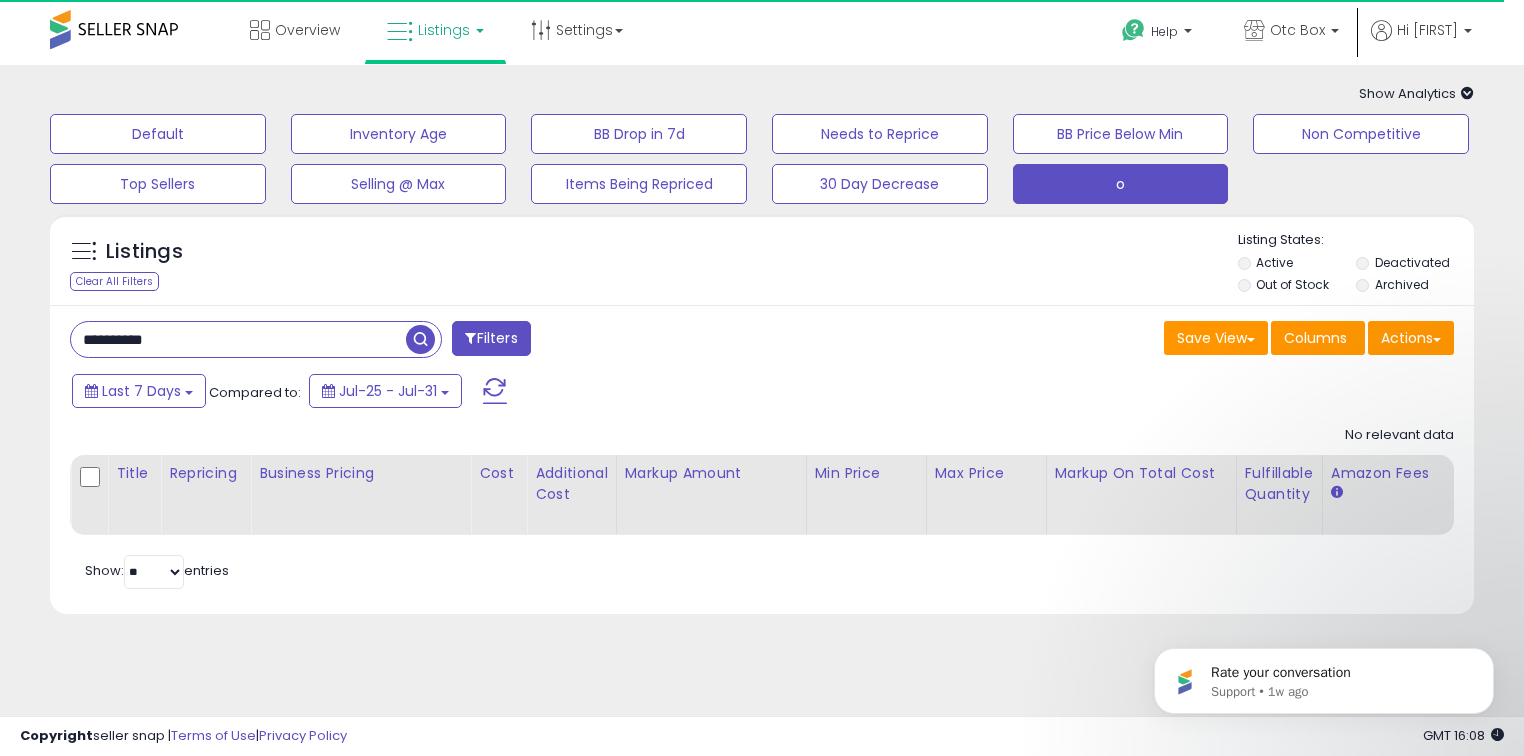 click on "**********" at bounding box center [238, 339] 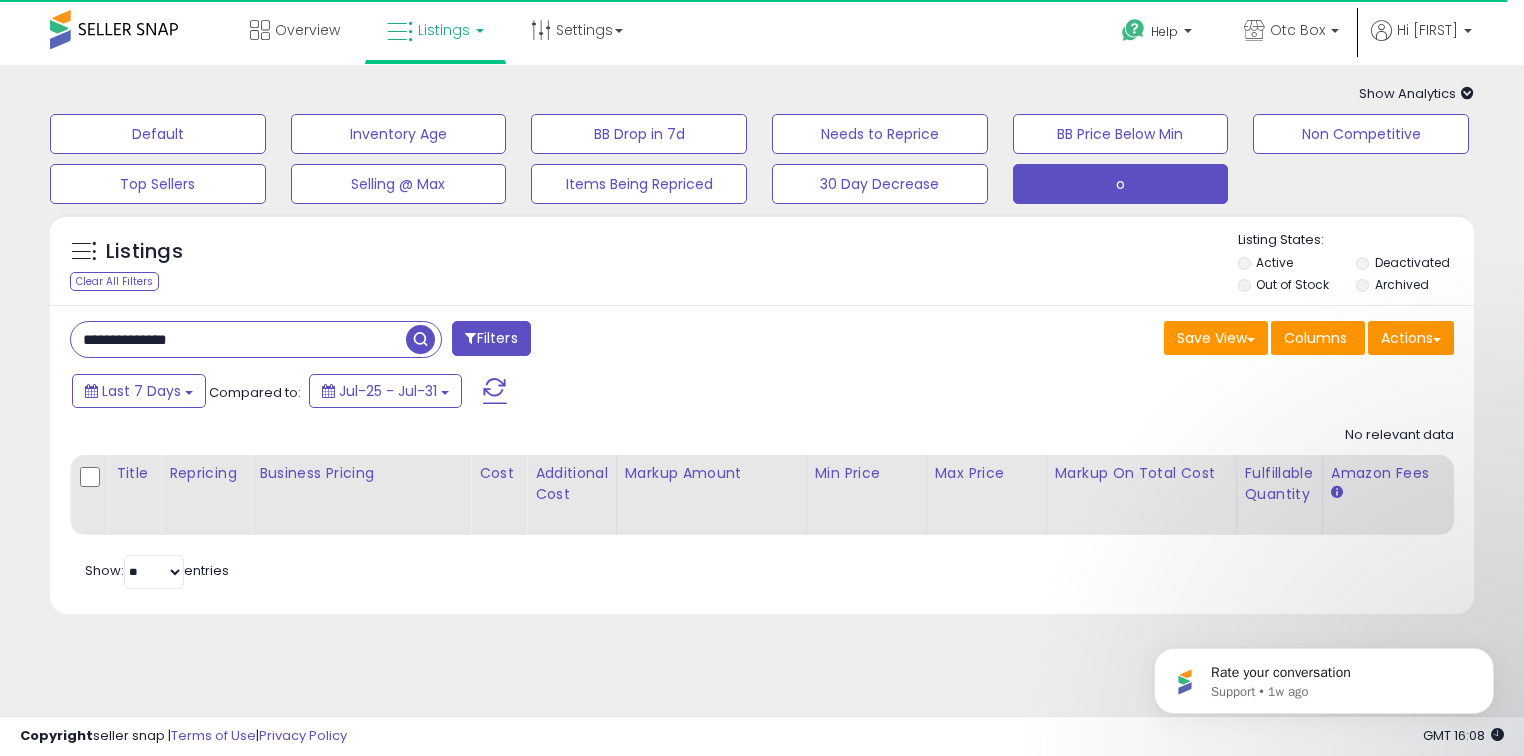 type on "**********" 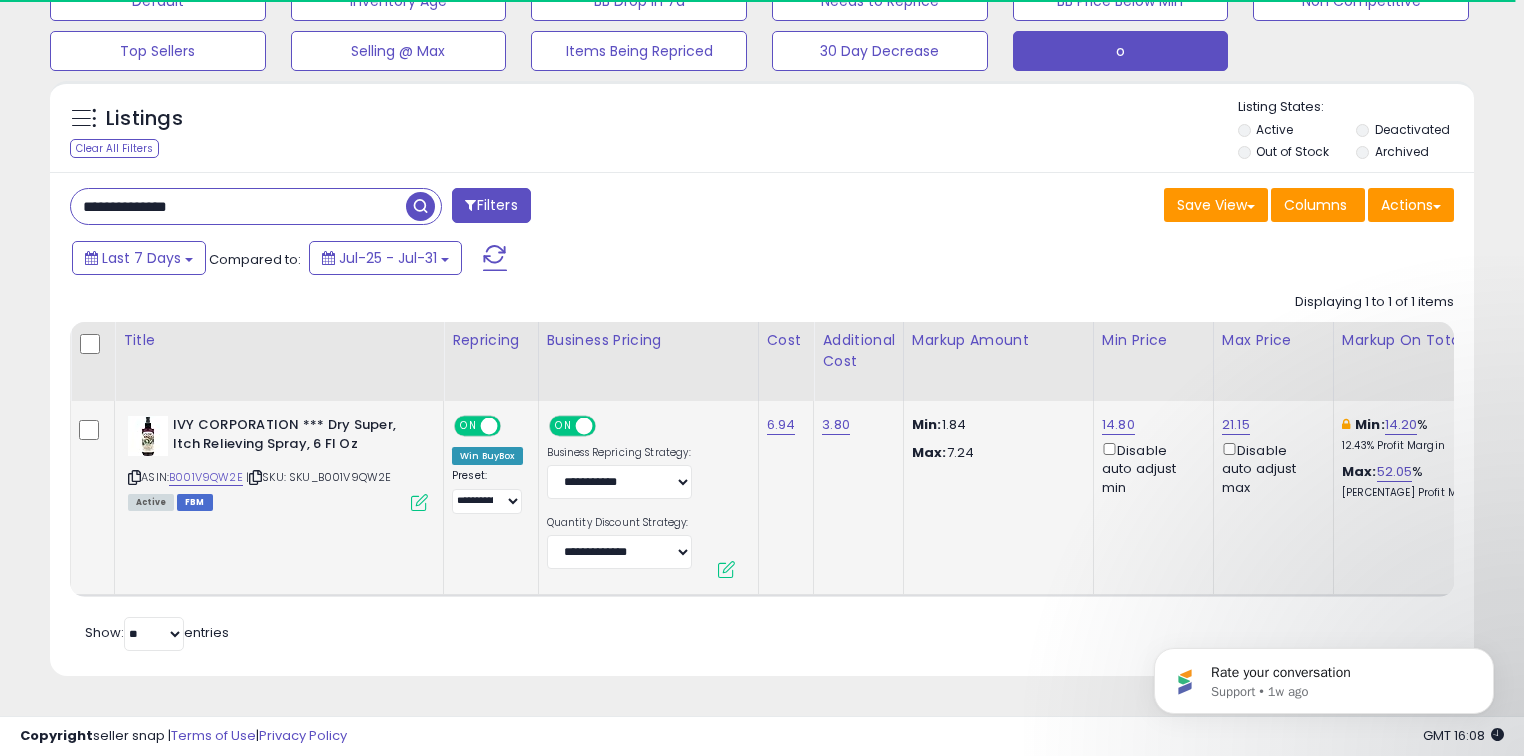 scroll, scrollTop: 140, scrollLeft: 0, axis: vertical 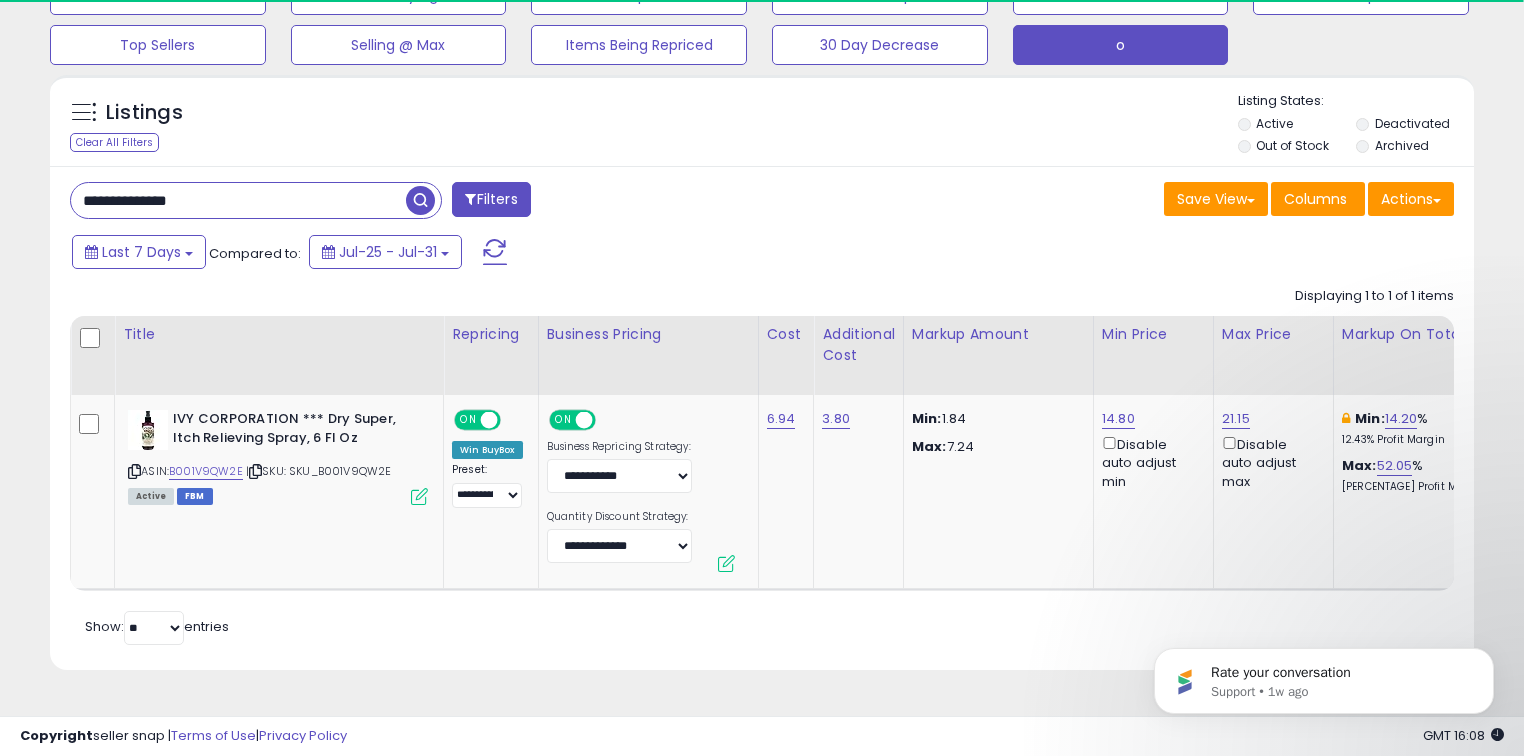 drag, startPoint x: 567, startPoint y: 587, endPoint x: 701, endPoint y: 619, distance: 137.76791 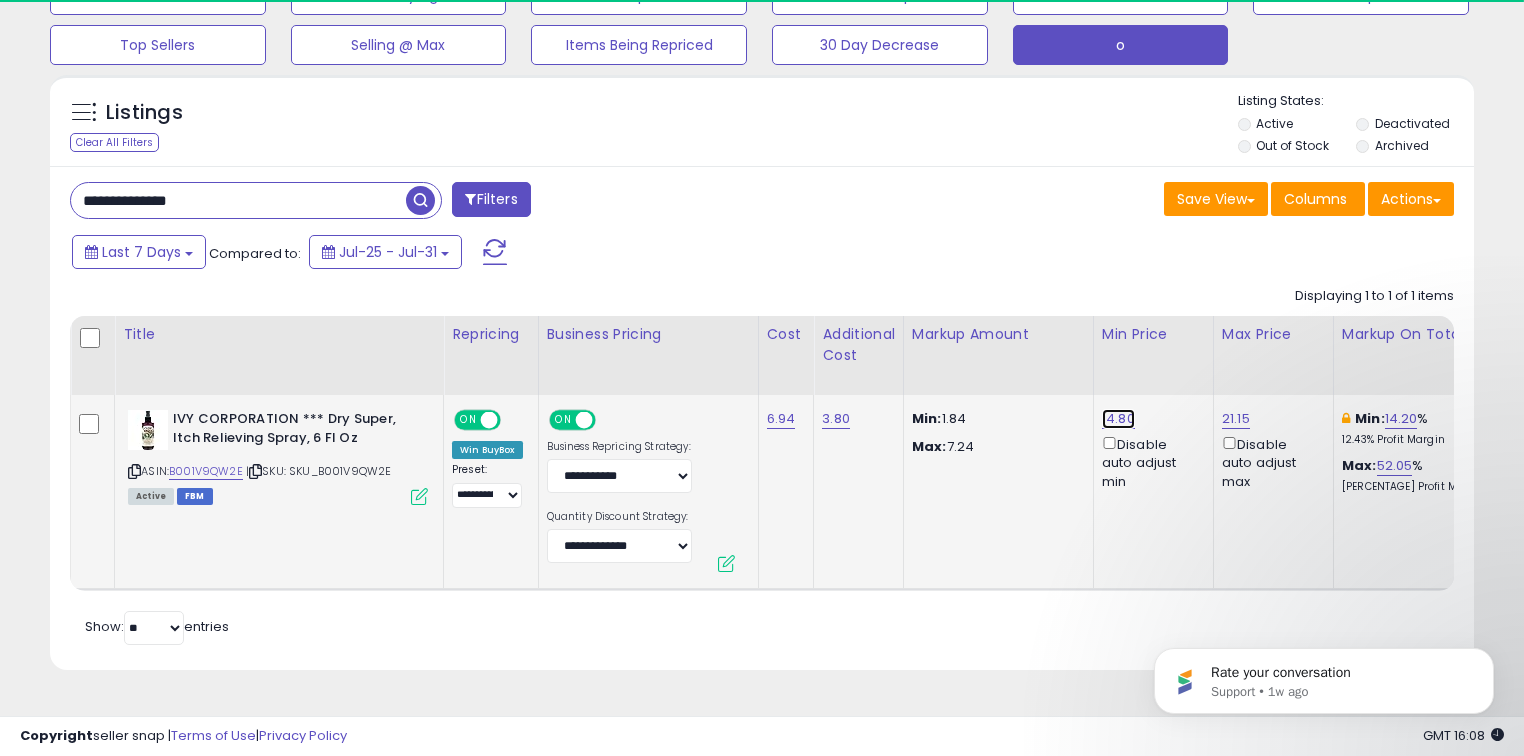 click on "14.80" at bounding box center [1118, 419] 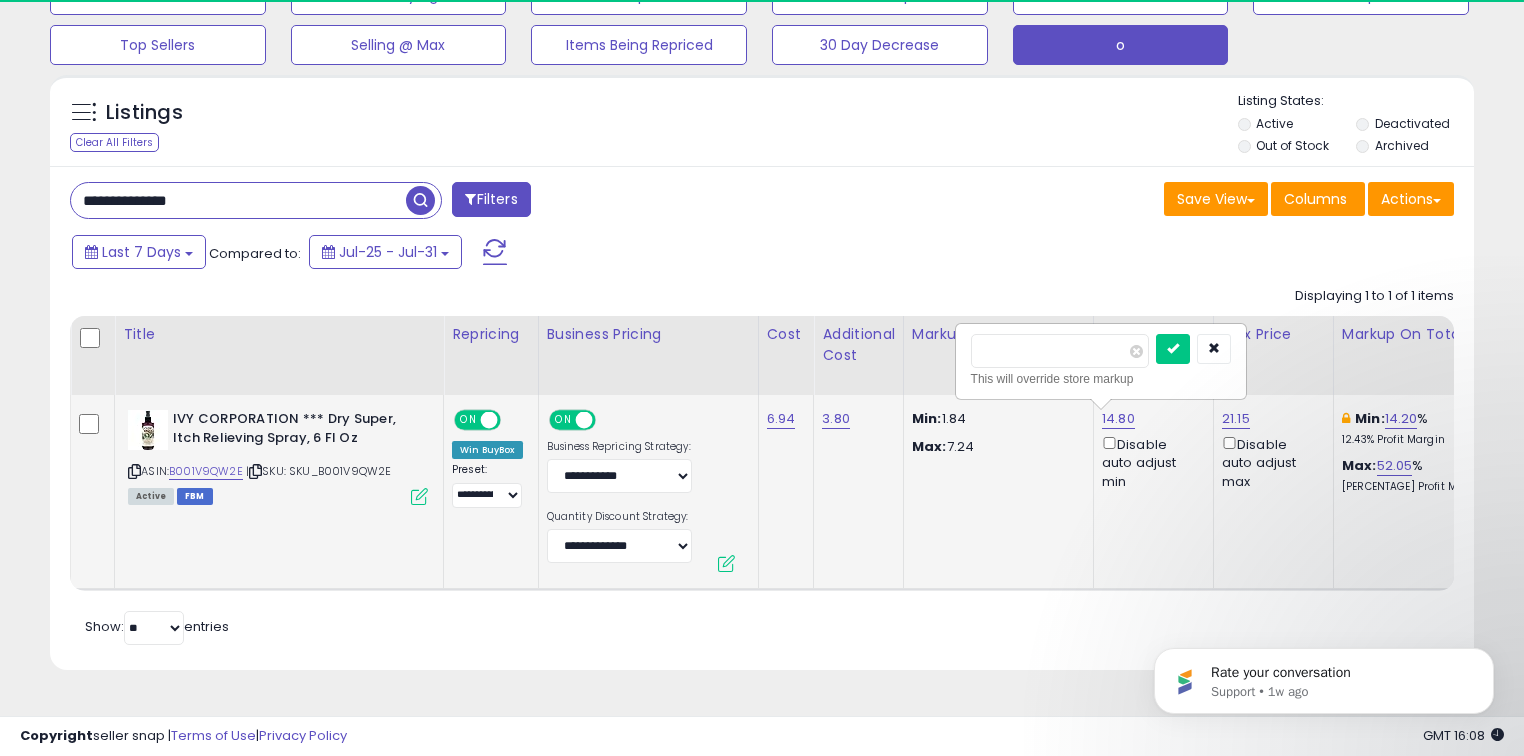 drag, startPoint x: 1015, startPoint y: 352, endPoint x: 1030, endPoint y: 354, distance: 15.132746 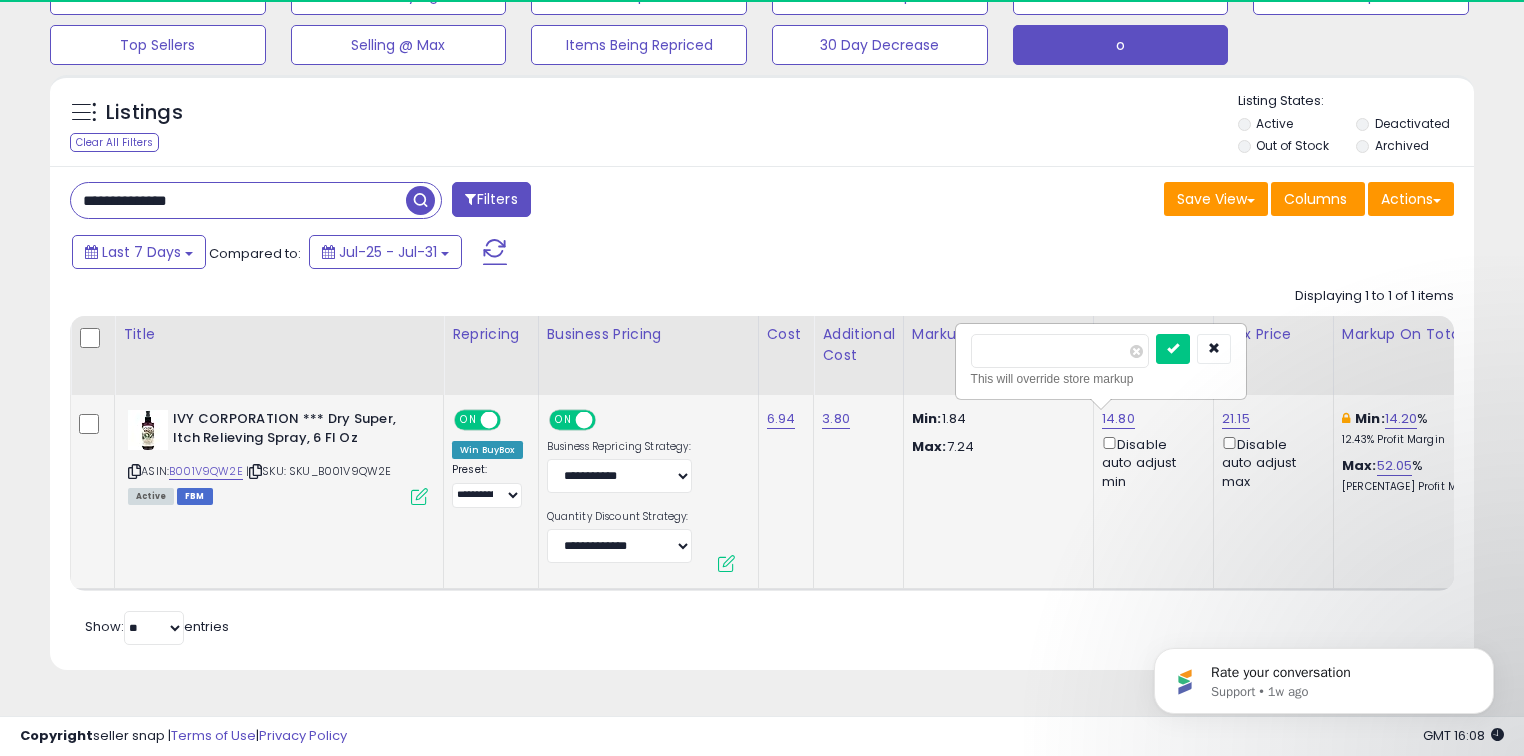 type on "*****" 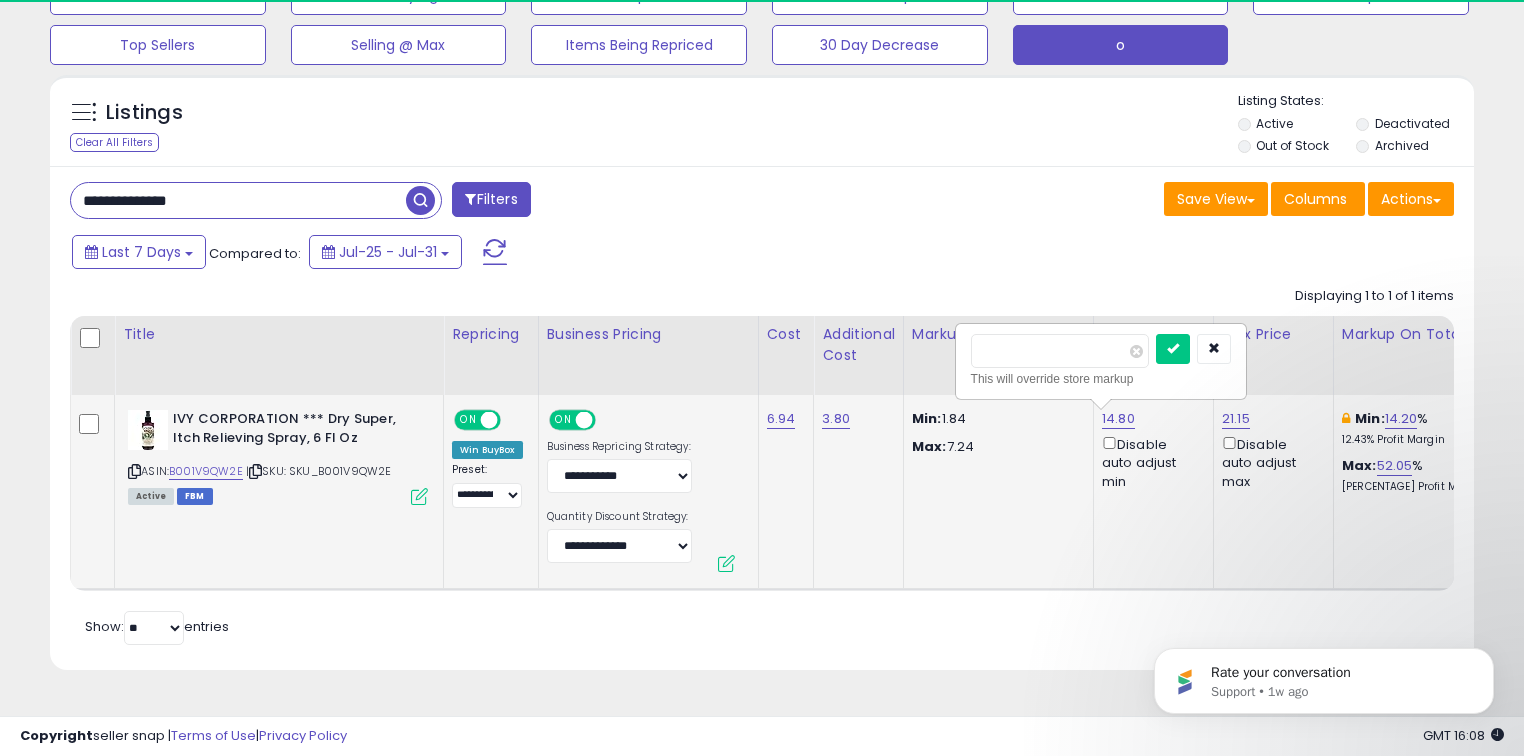 click at bounding box center [1173, 349] 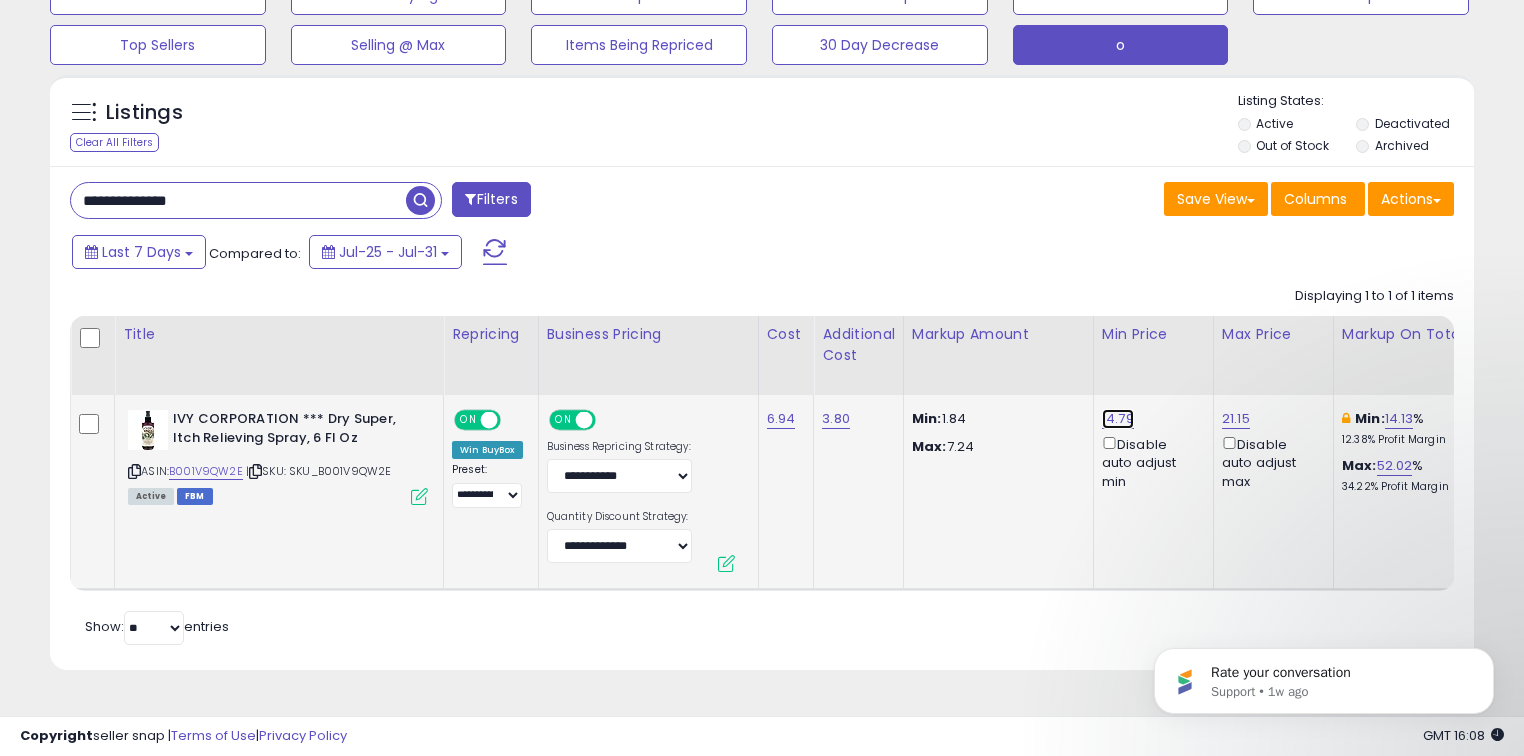 click on "14.79" at bounding box center [1118, 419] 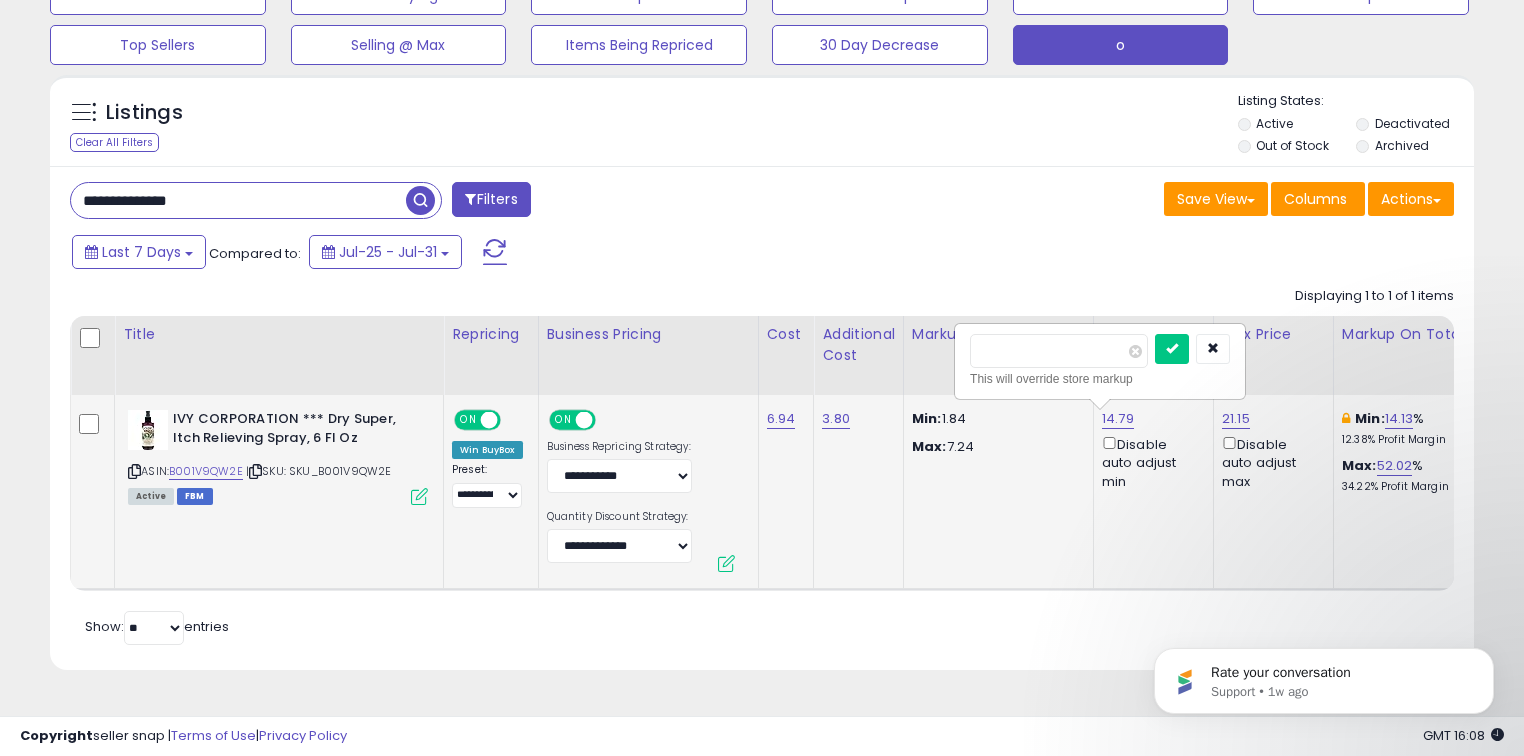 type on "*****" 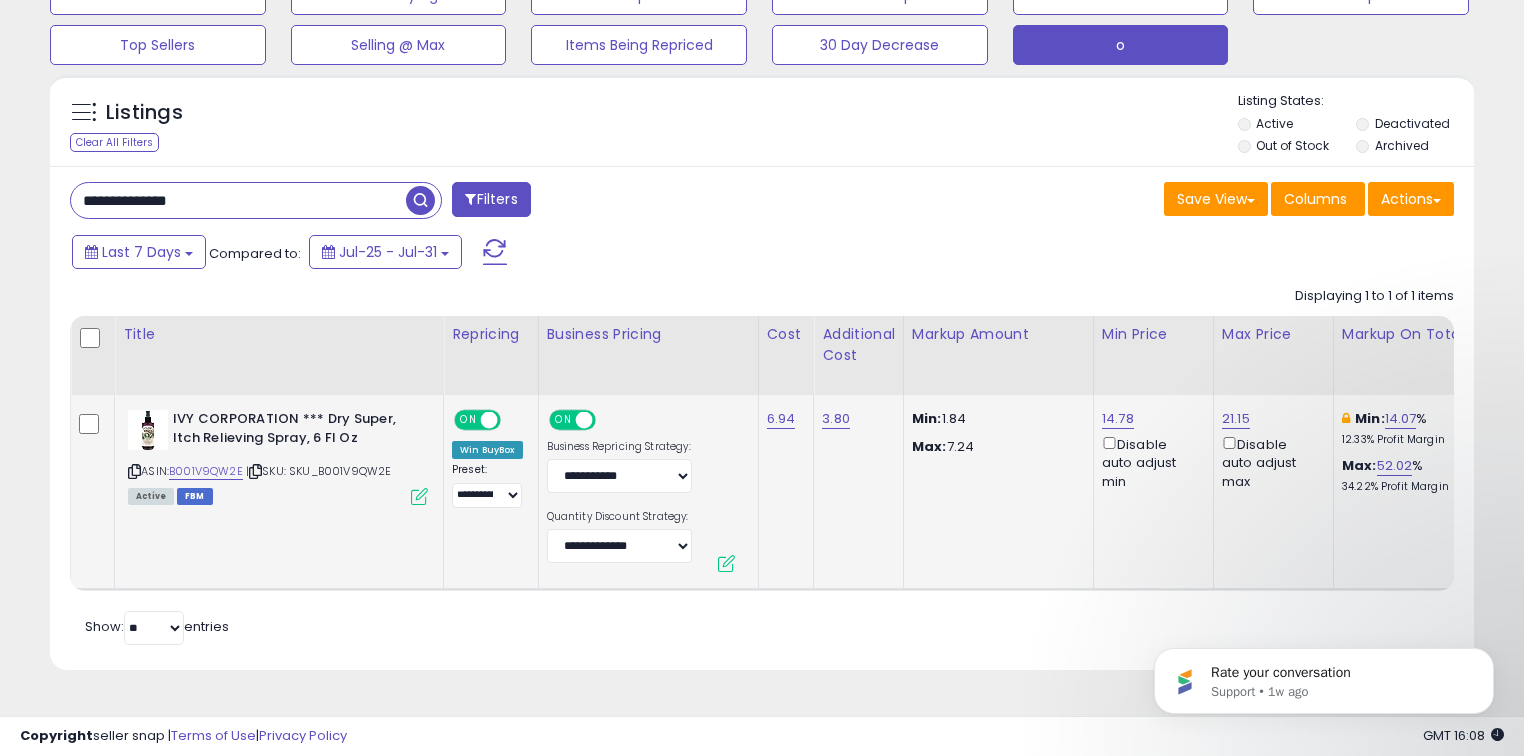 click on "**********" at bounding box center (238, 200) 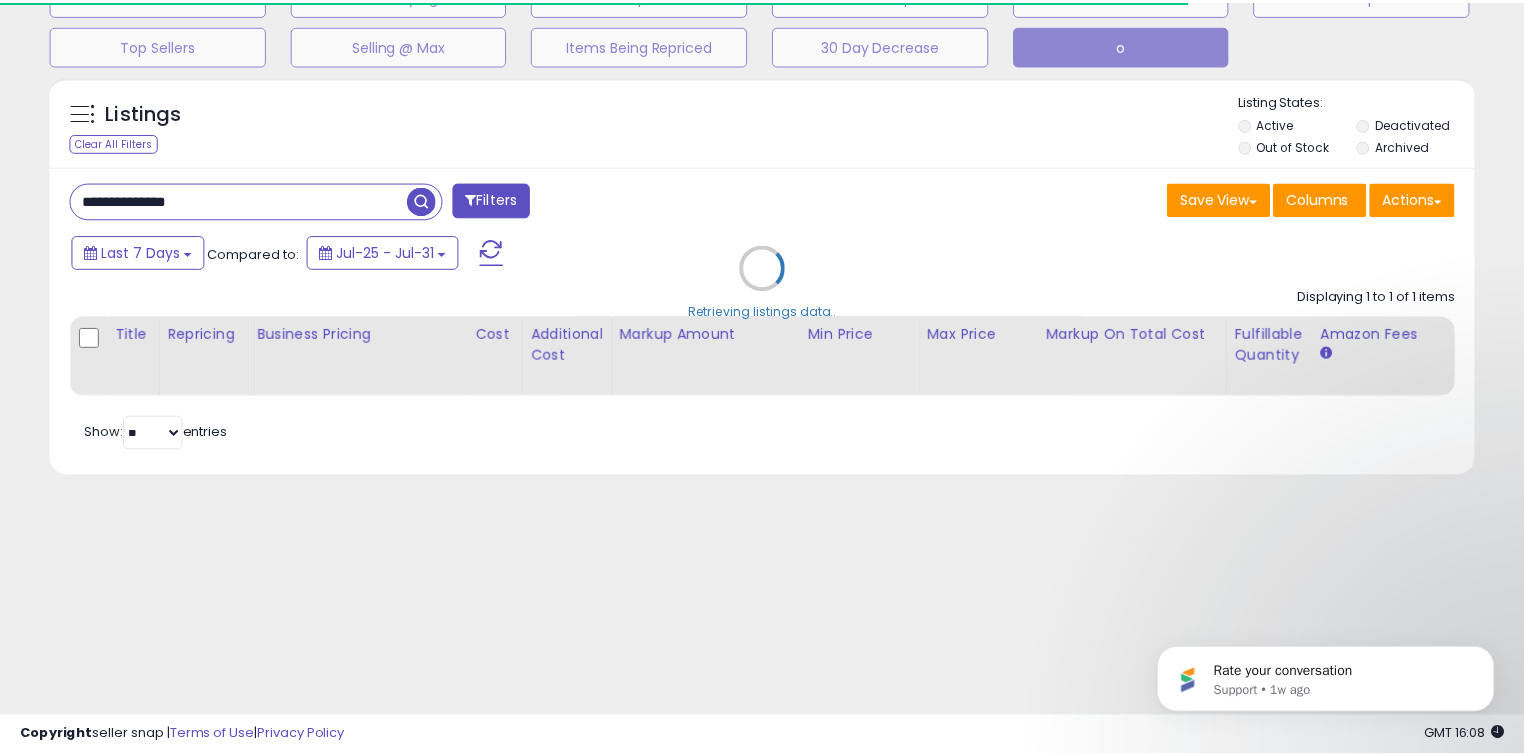scroll, scrollTop: 140, scrollLeft: 0, axis: vertical 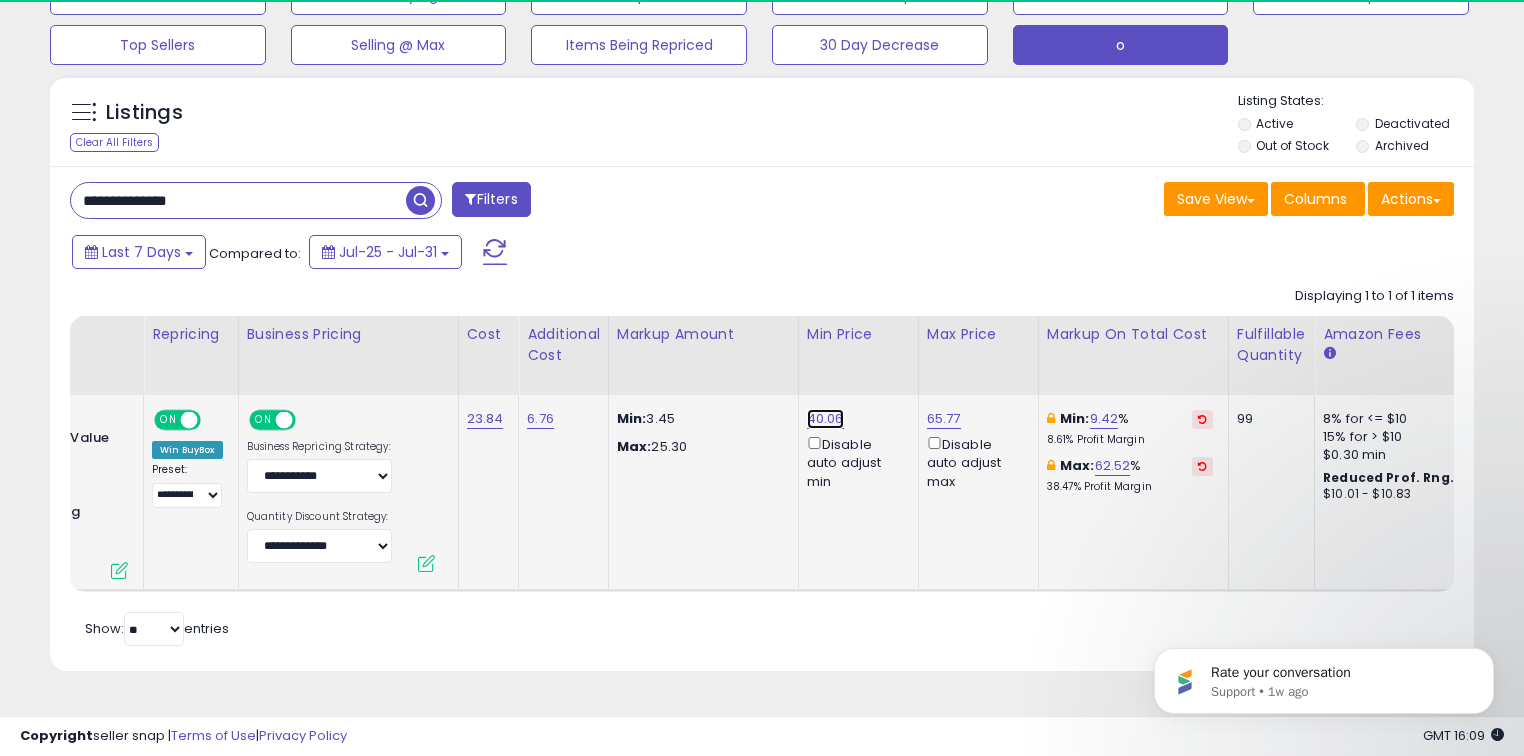 click on "40.06" at bounding box center [825, 419] 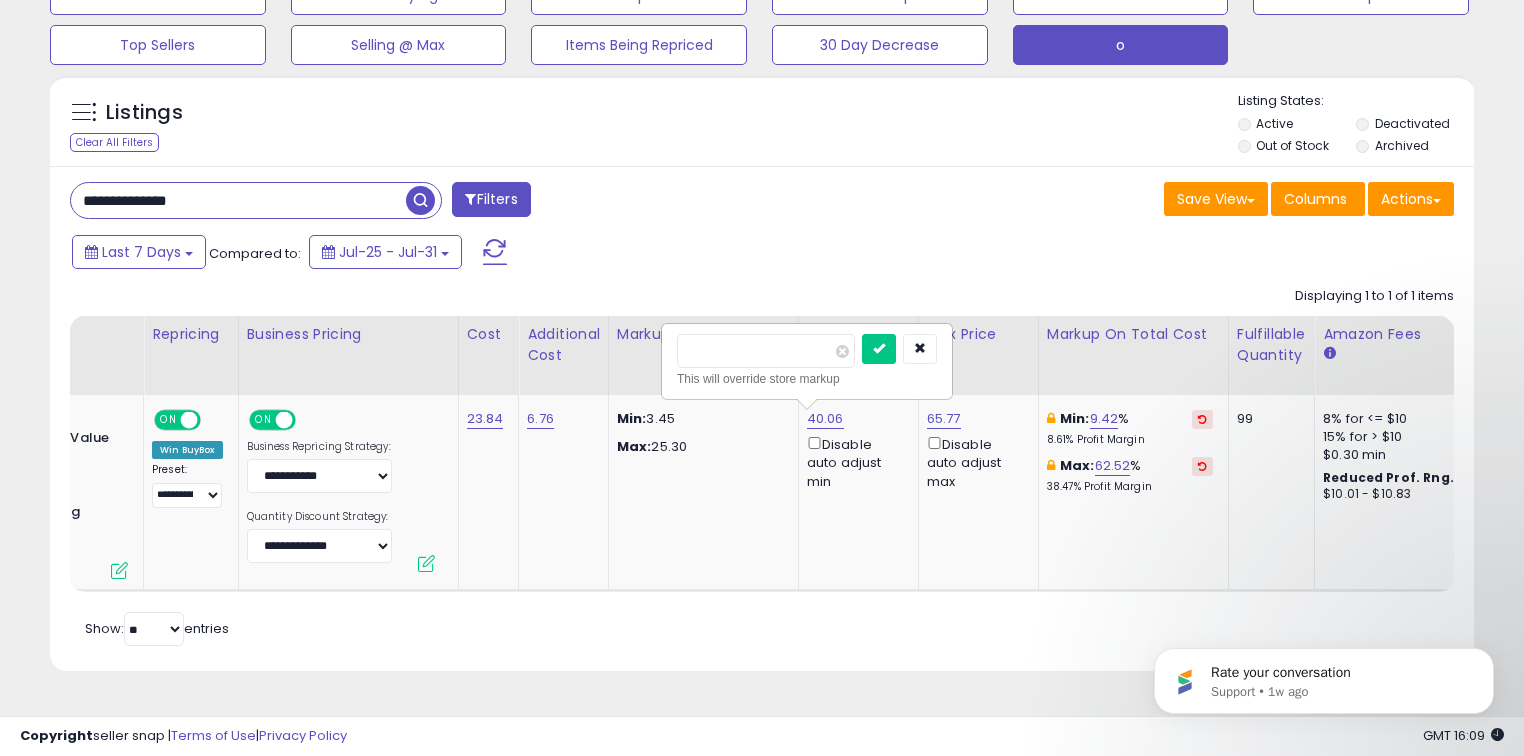 drag, startPoint x: 748, startPoint y: 334, endPoint x: 629, endPoint y: 334, distance: 119 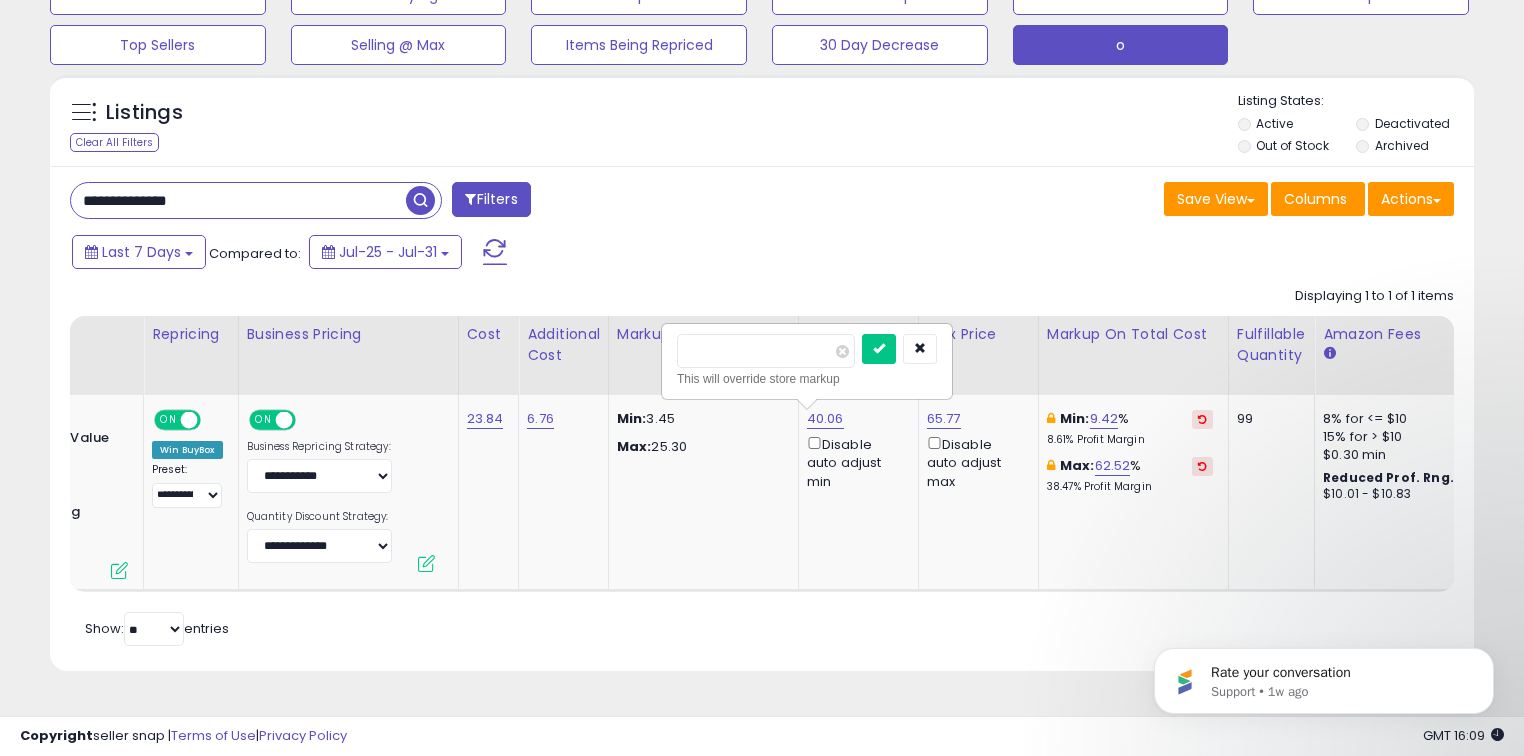 type on "*****" 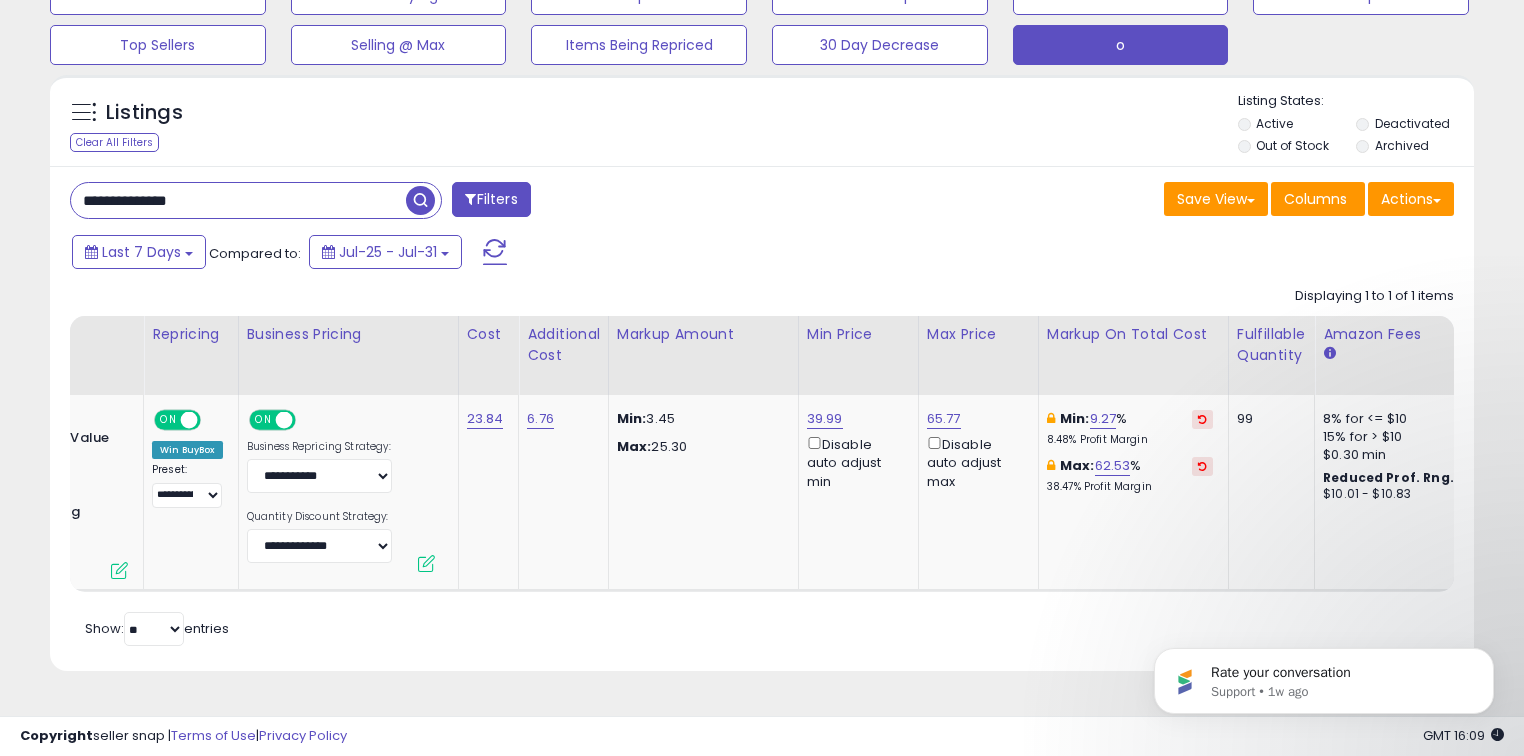 drag, startPoint x: 482, startPoint y: 246, endPoint x: 433, endPoint y: 300, distance: 72.91776 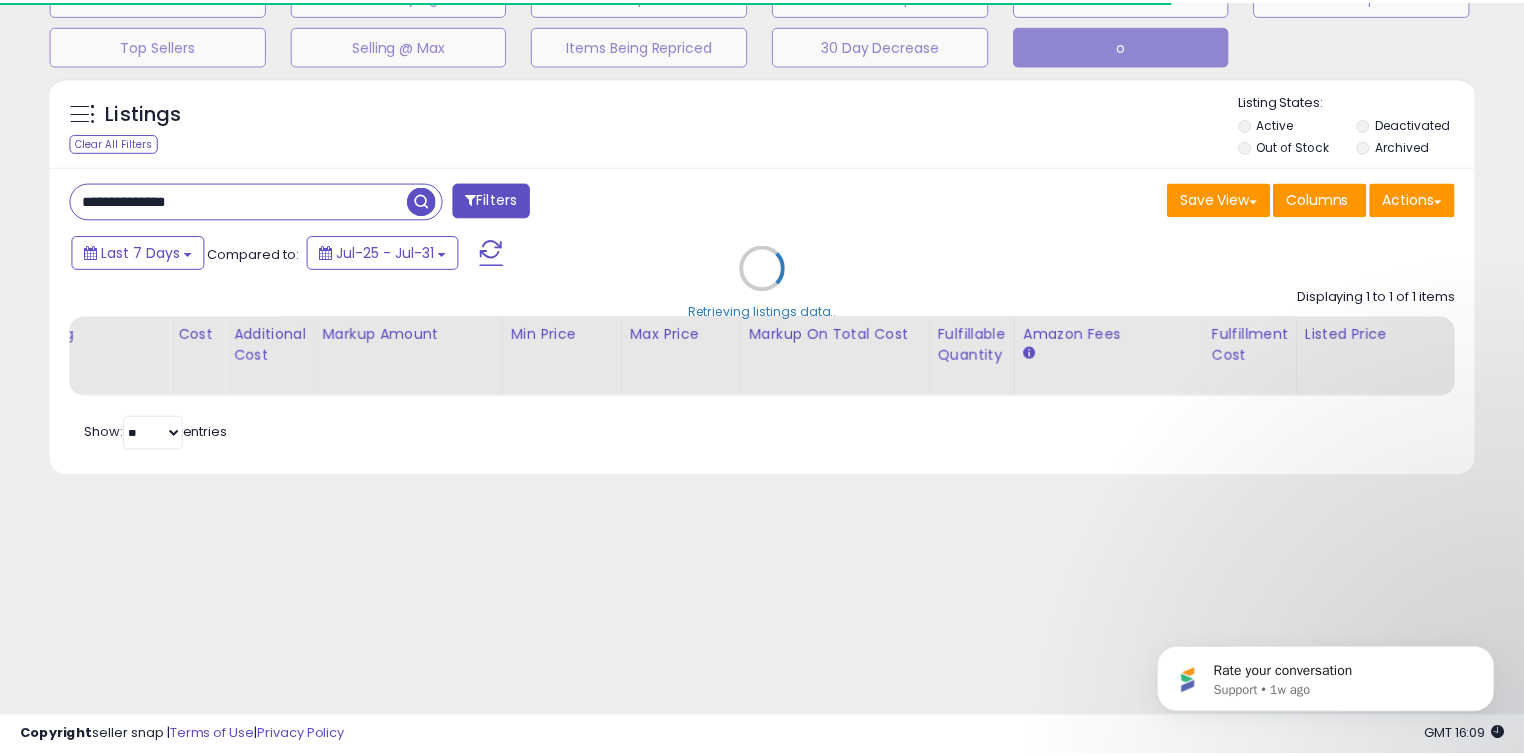 scroll, scrollTop: 140, scrollLeft: 0, axis: vertical 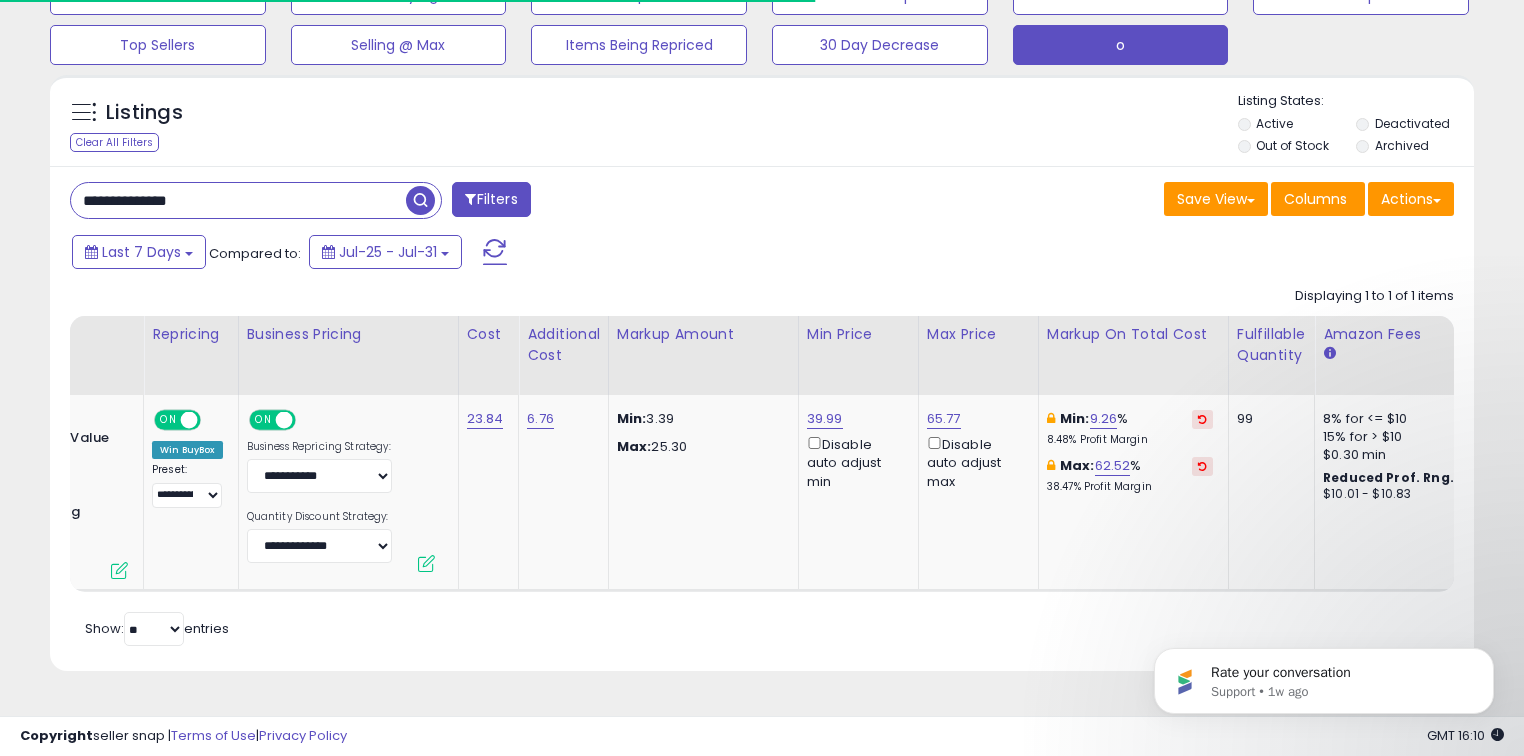 click on "**********" at bounding box center (238, 200) 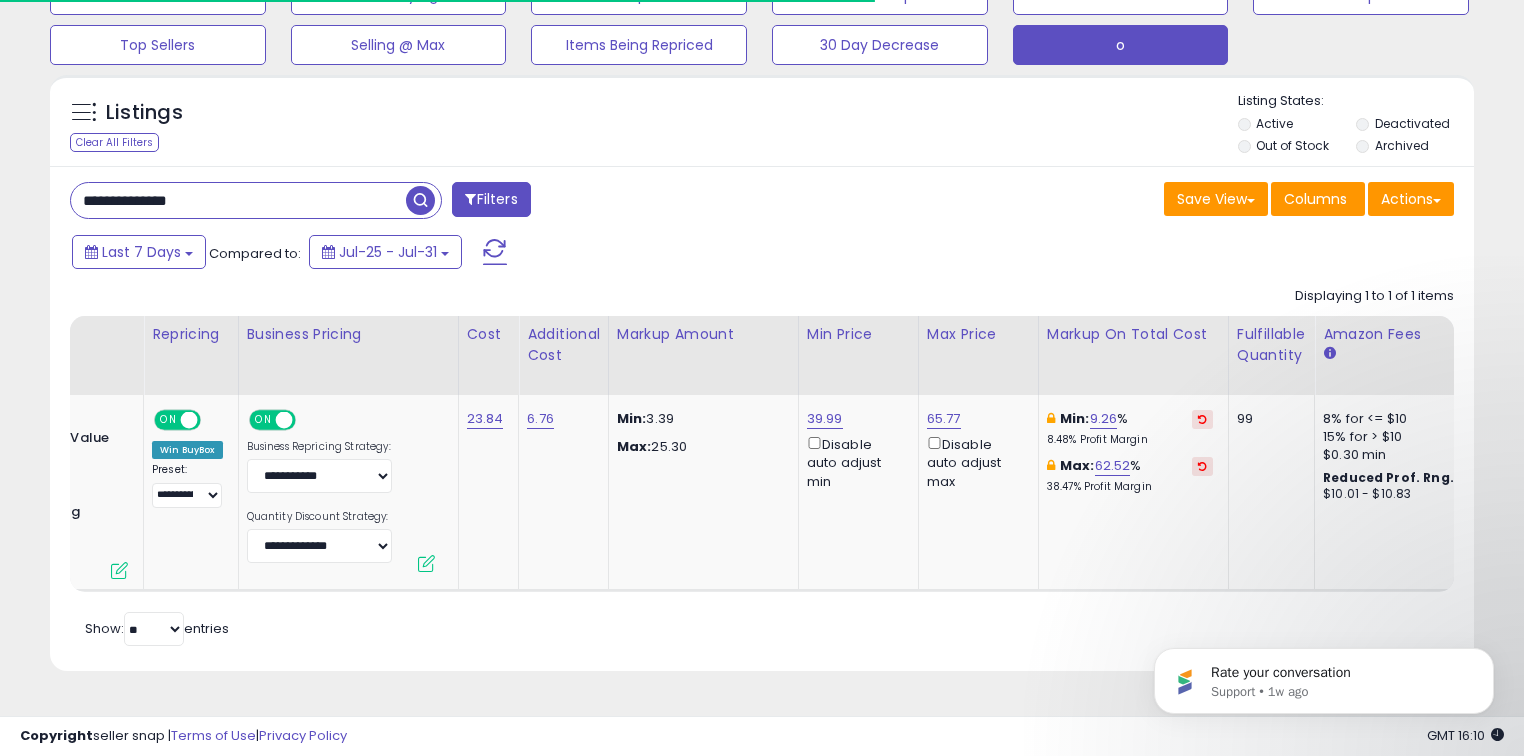 paste 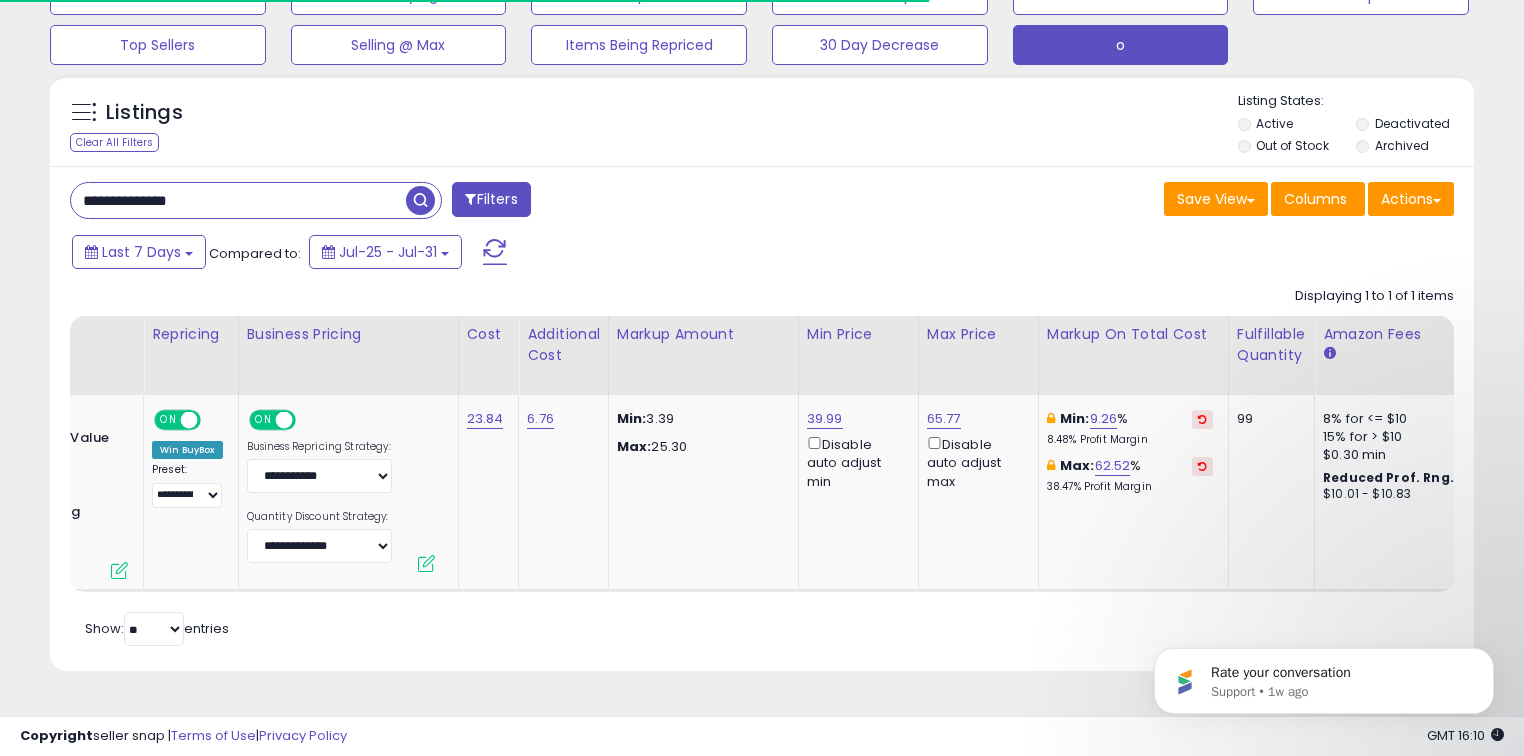 type on "**********" 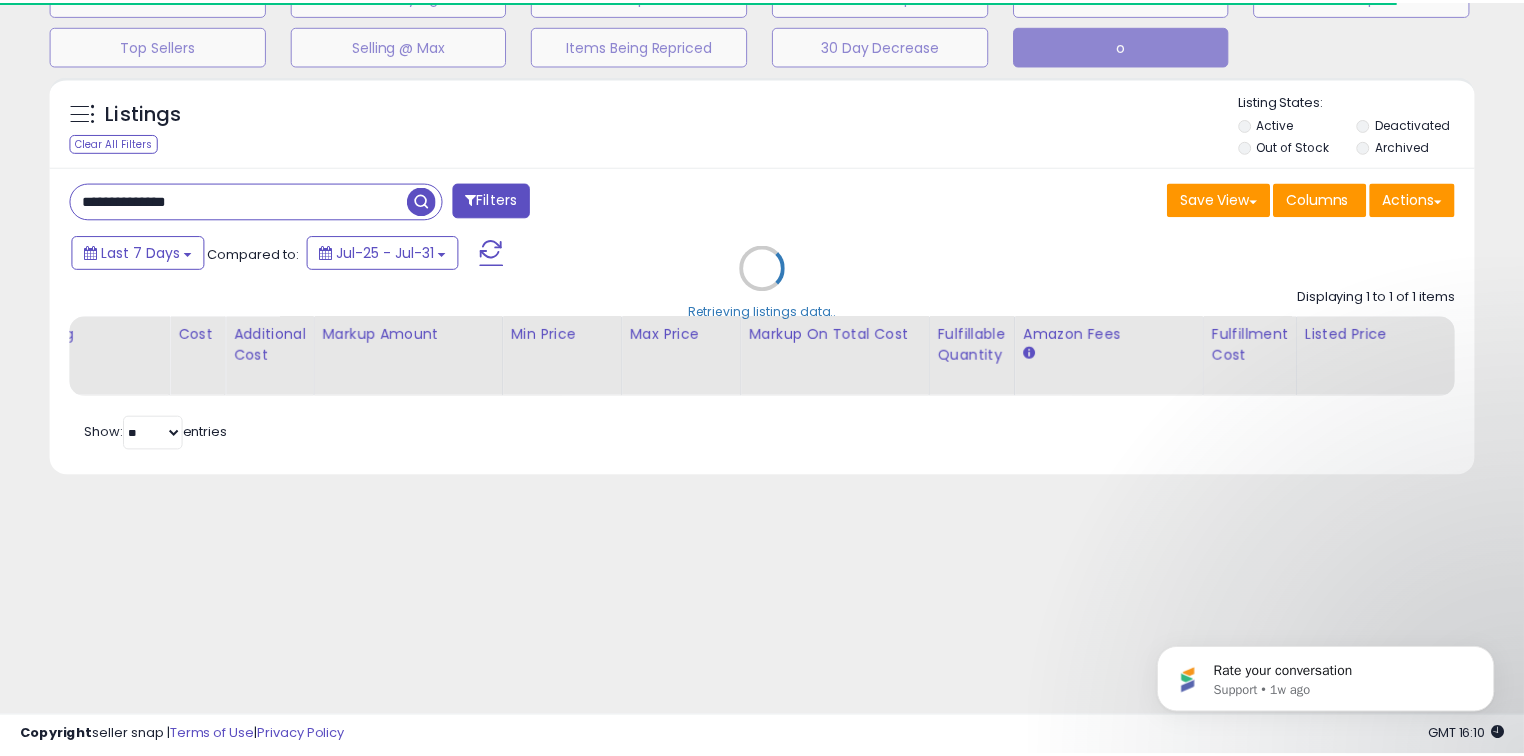 scroll, scrollTop: 140, scrollLeft: 0, axis: vertical 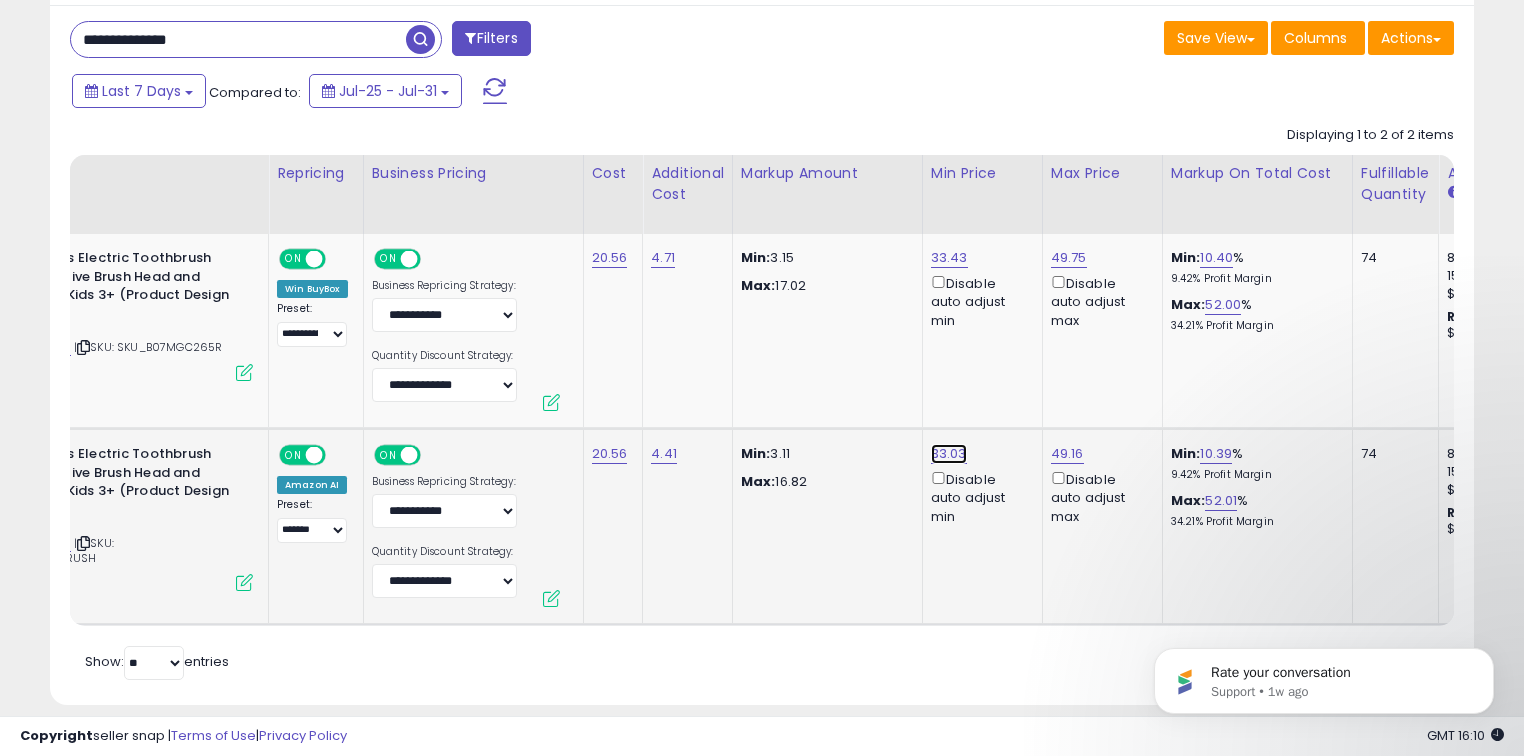 click on "33.03" at bounding box center [949, 258] 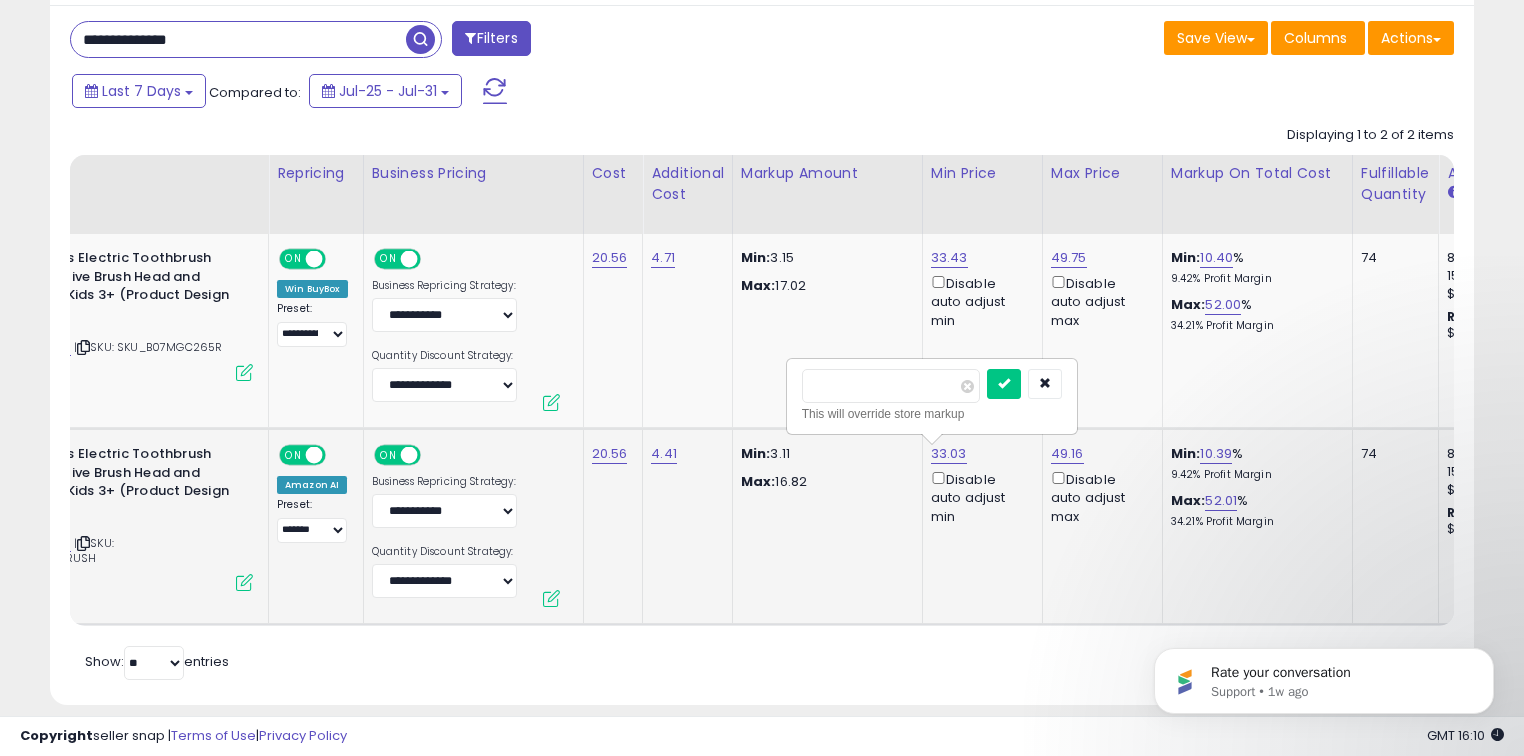 click on "*****" at bounding box center [891, 386] 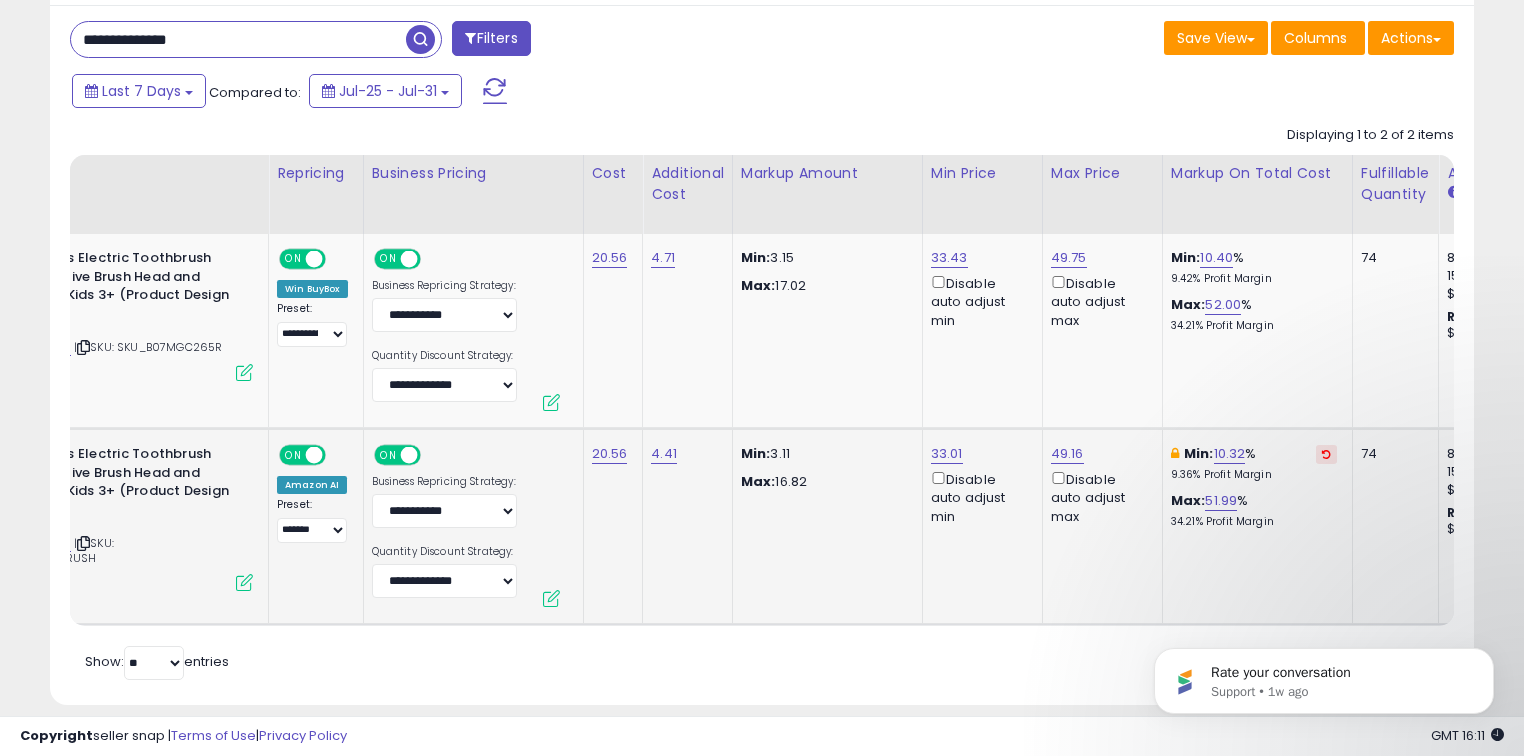 click on "**********" at bounding box center [238, 39] 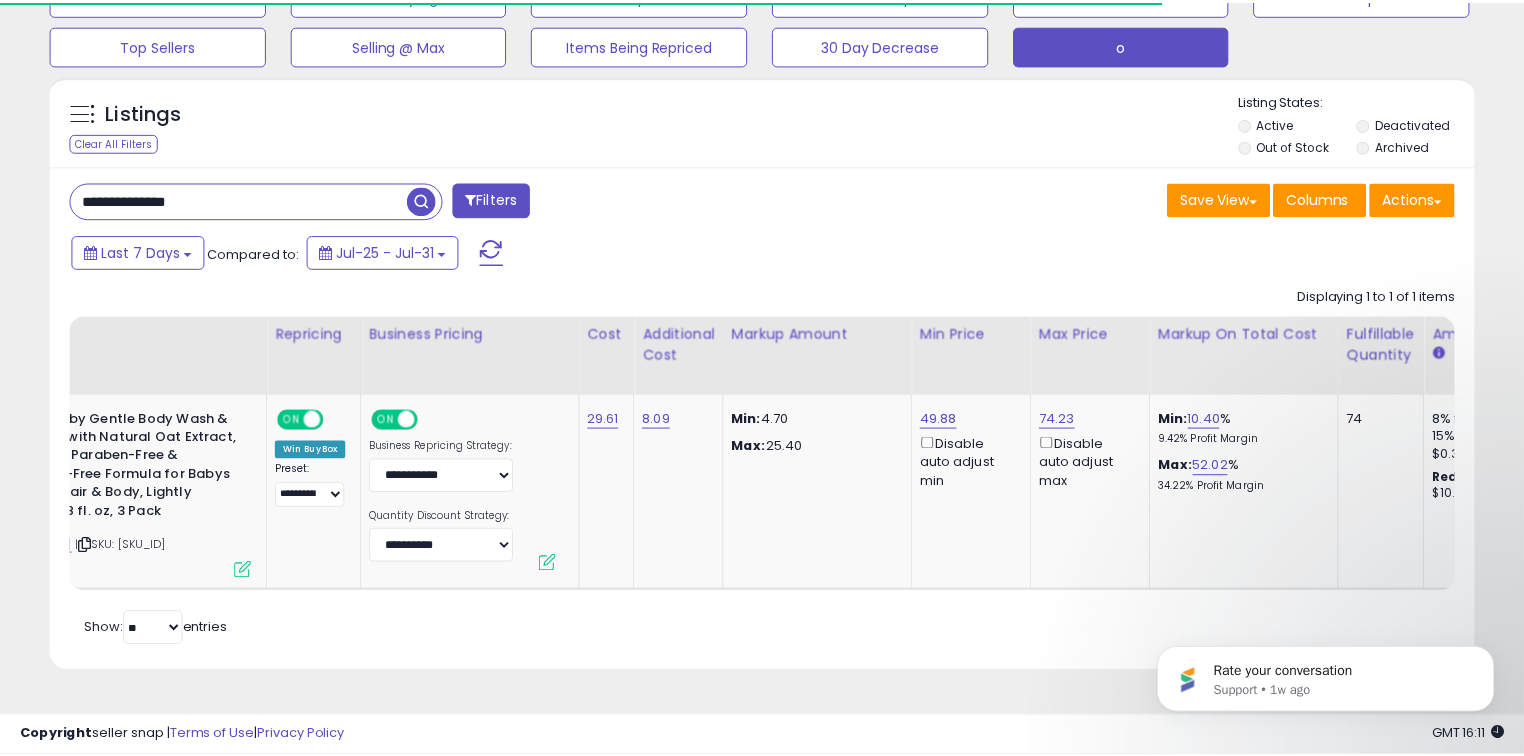 scroll, scrollTop: 140, scrollLeft: 0, axis: vertical 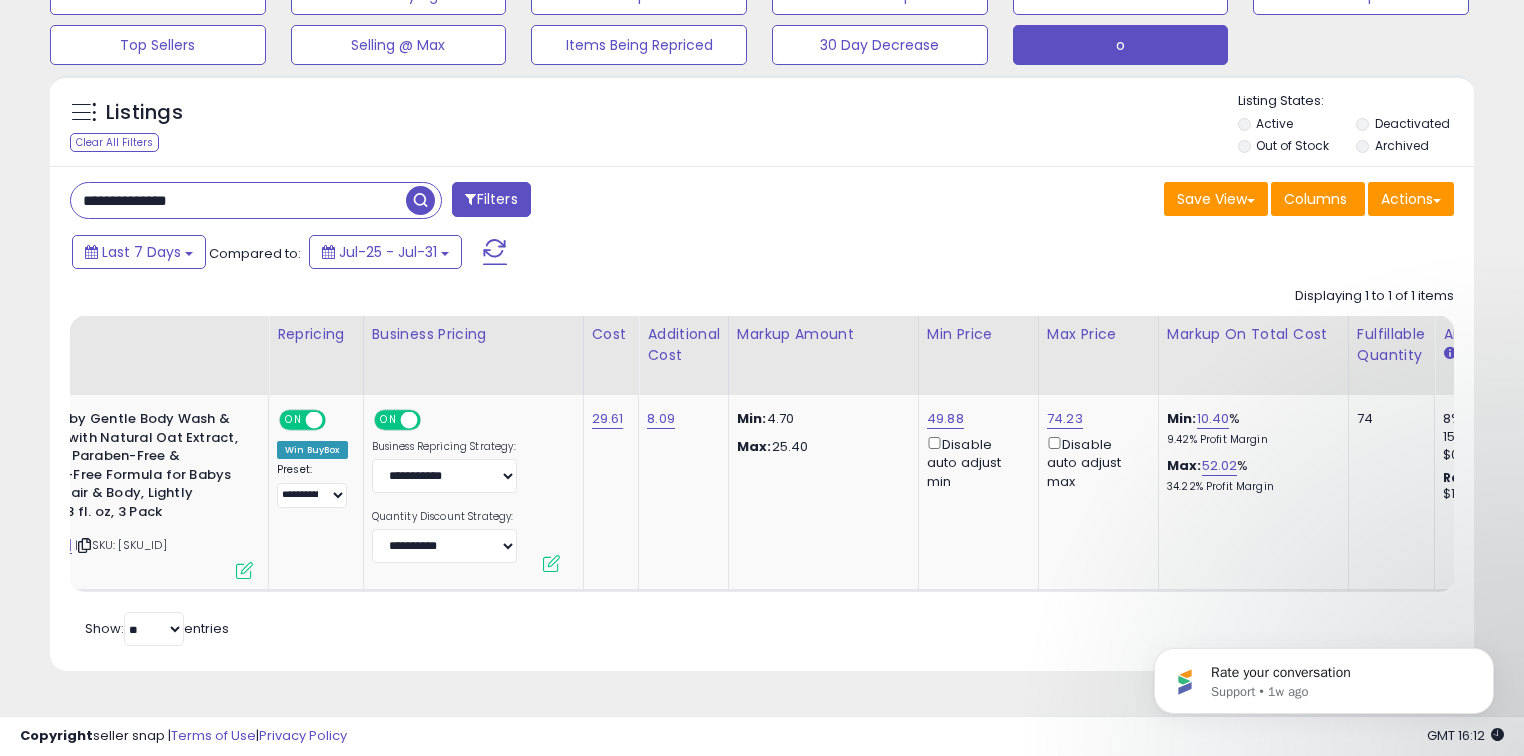 click on "**********" at bounding box center (238, 200) 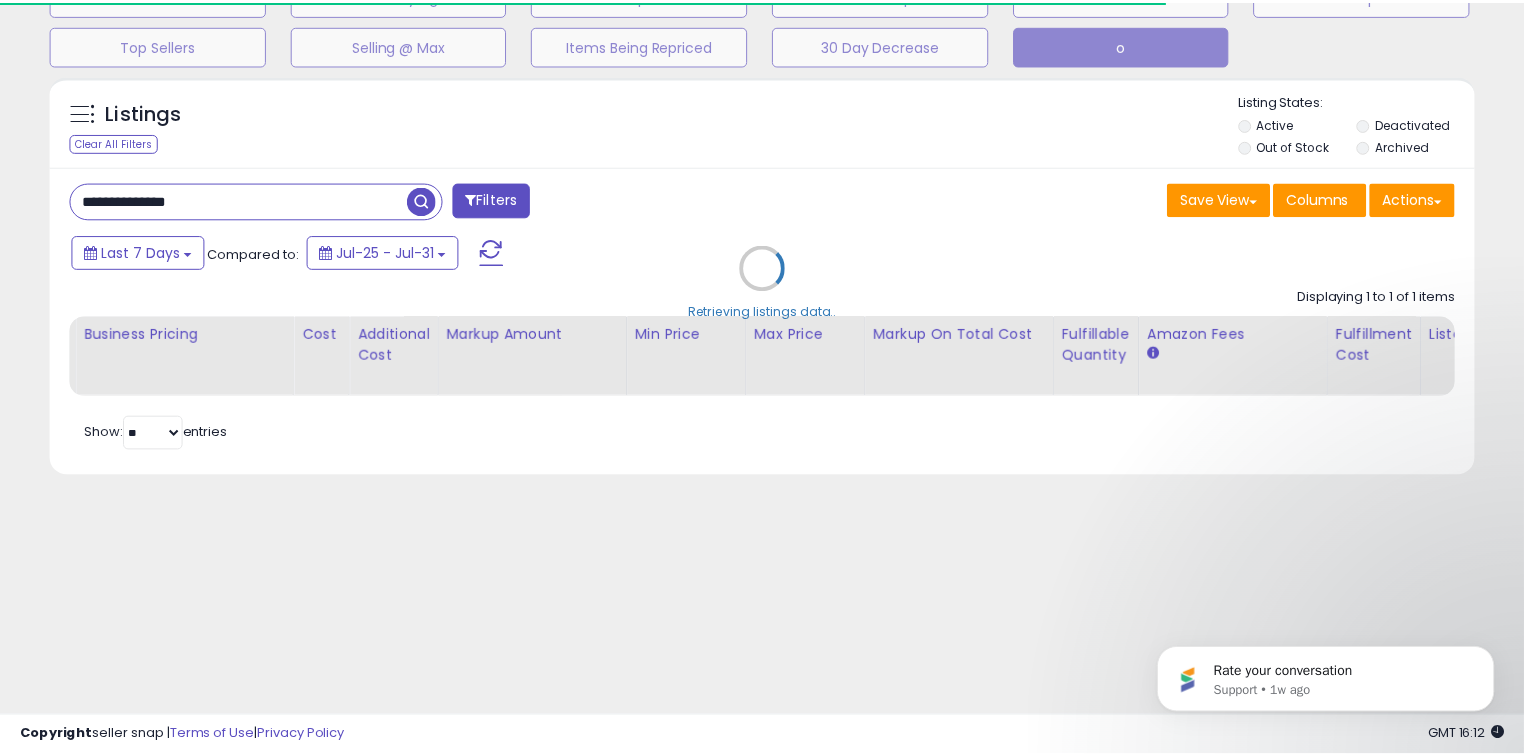 scroll, scrollTop: 140, scrollLeft: 0, axis: vertical 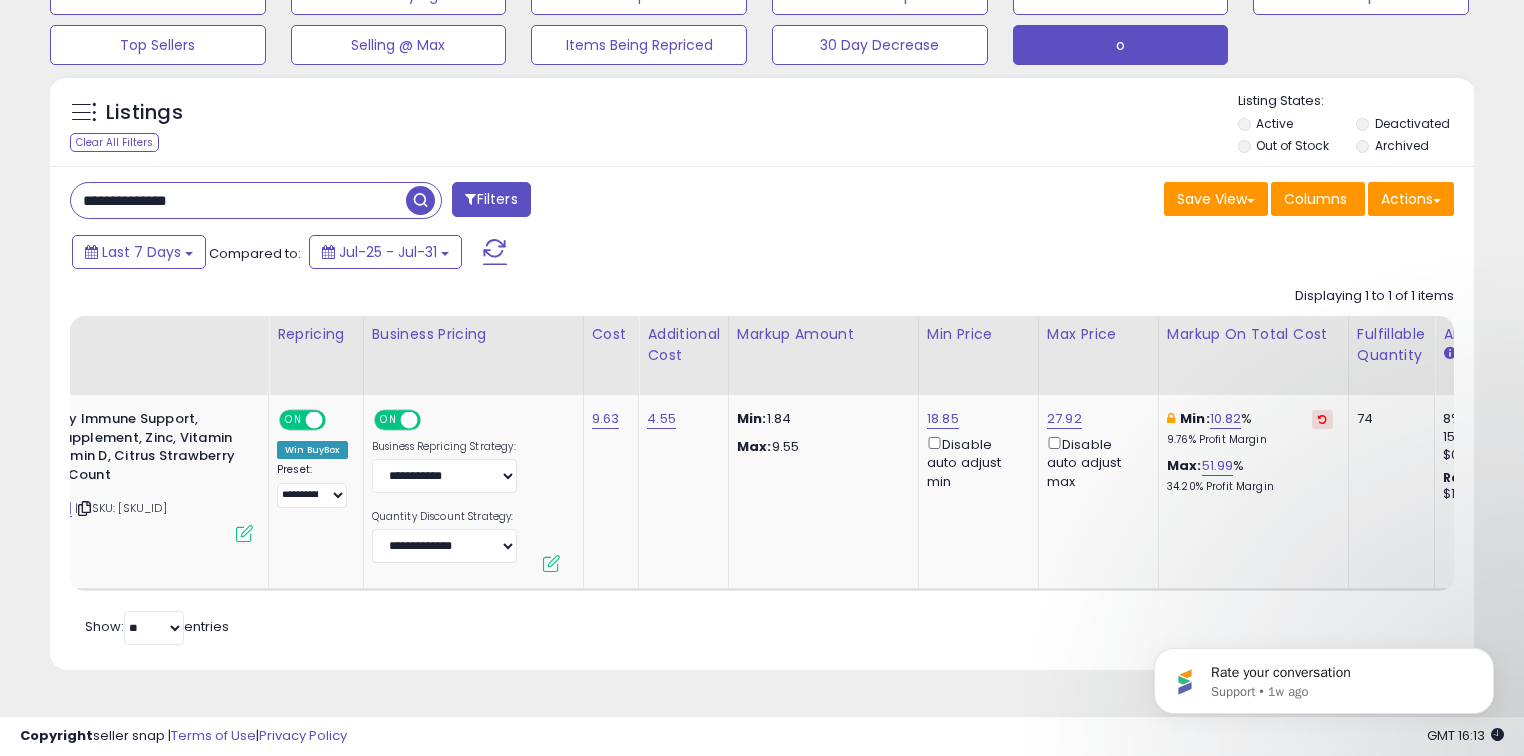 click on "**********" at bounding box center [238, 200] 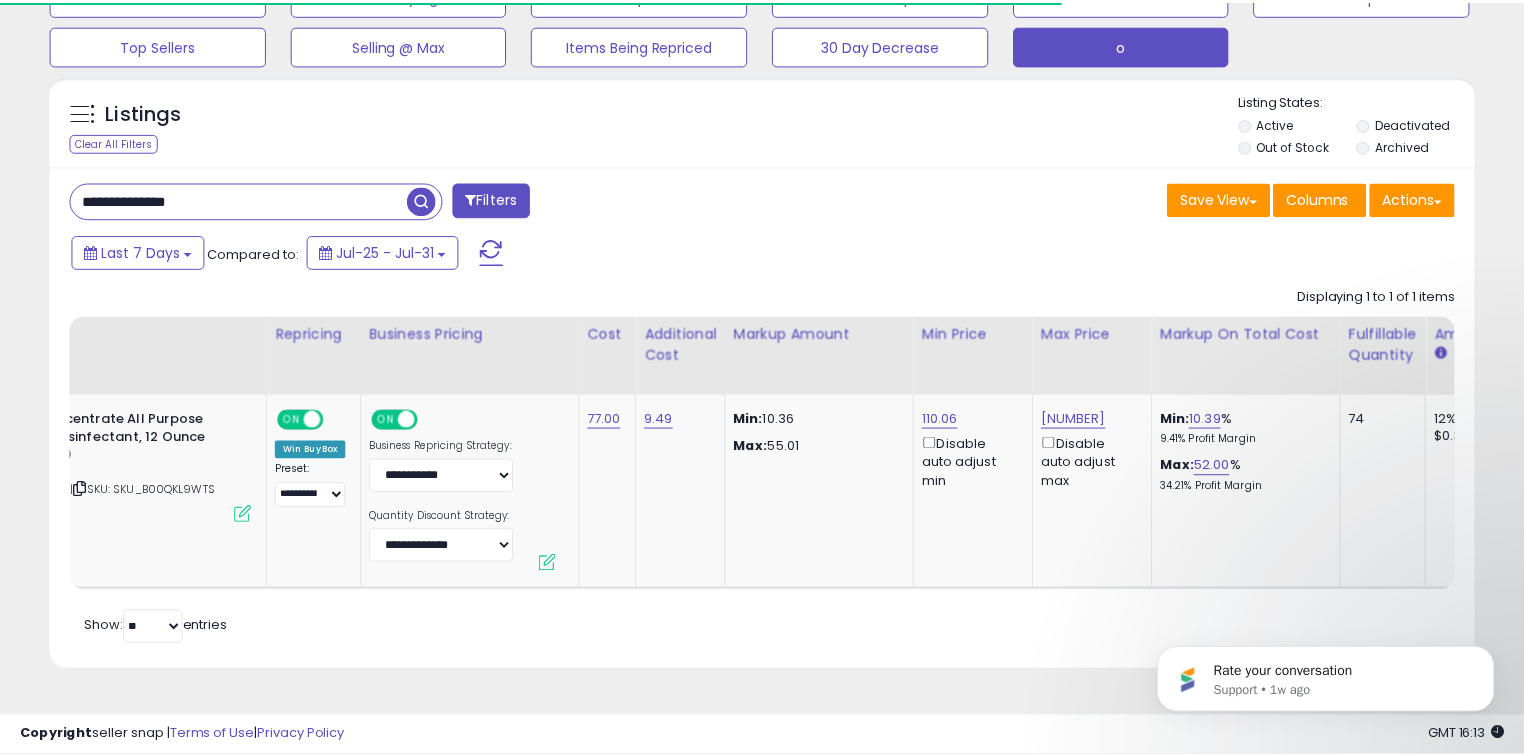 scroll, scrollTop: 140, scrollLeft: 0, axis: vertical 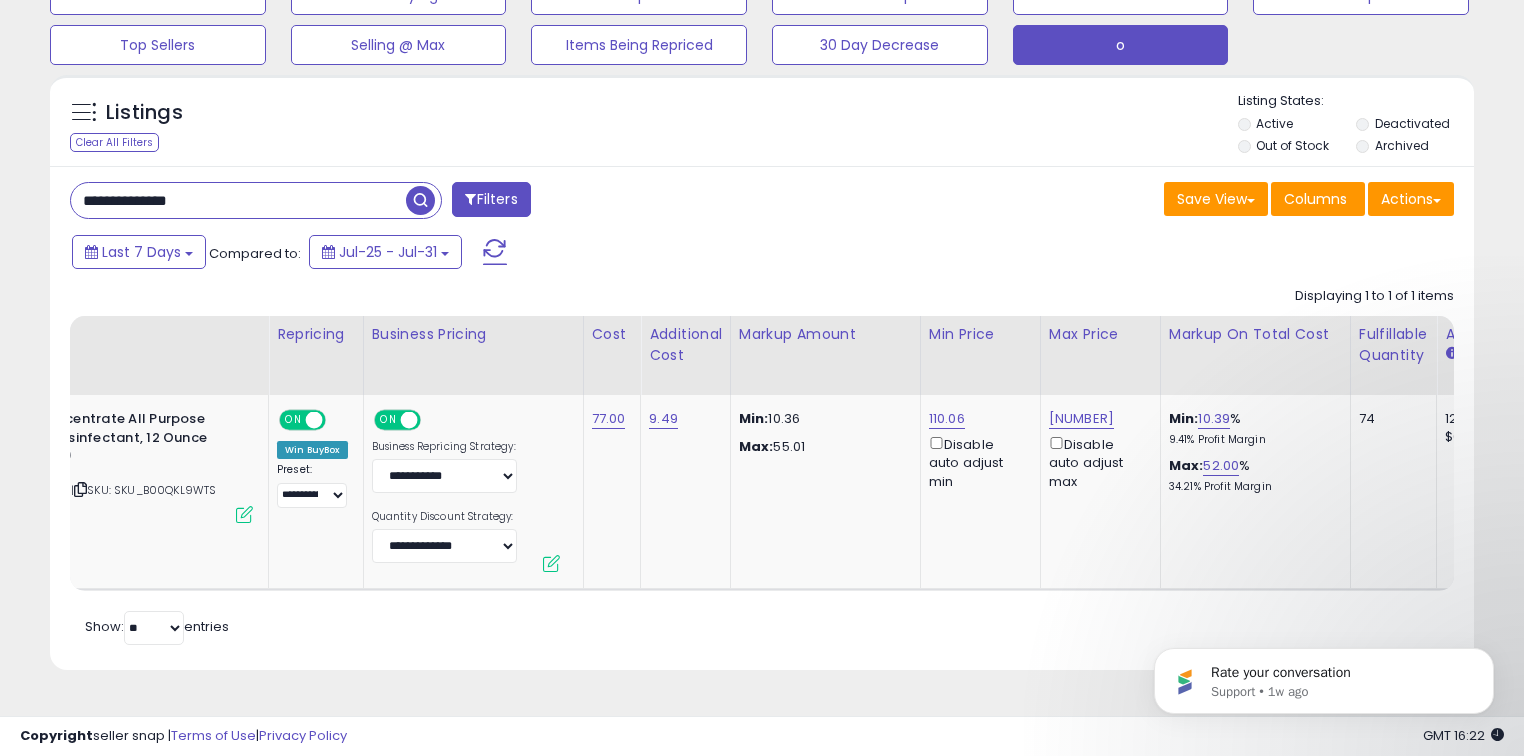 click on "**********" at bounding box center [238, 200] 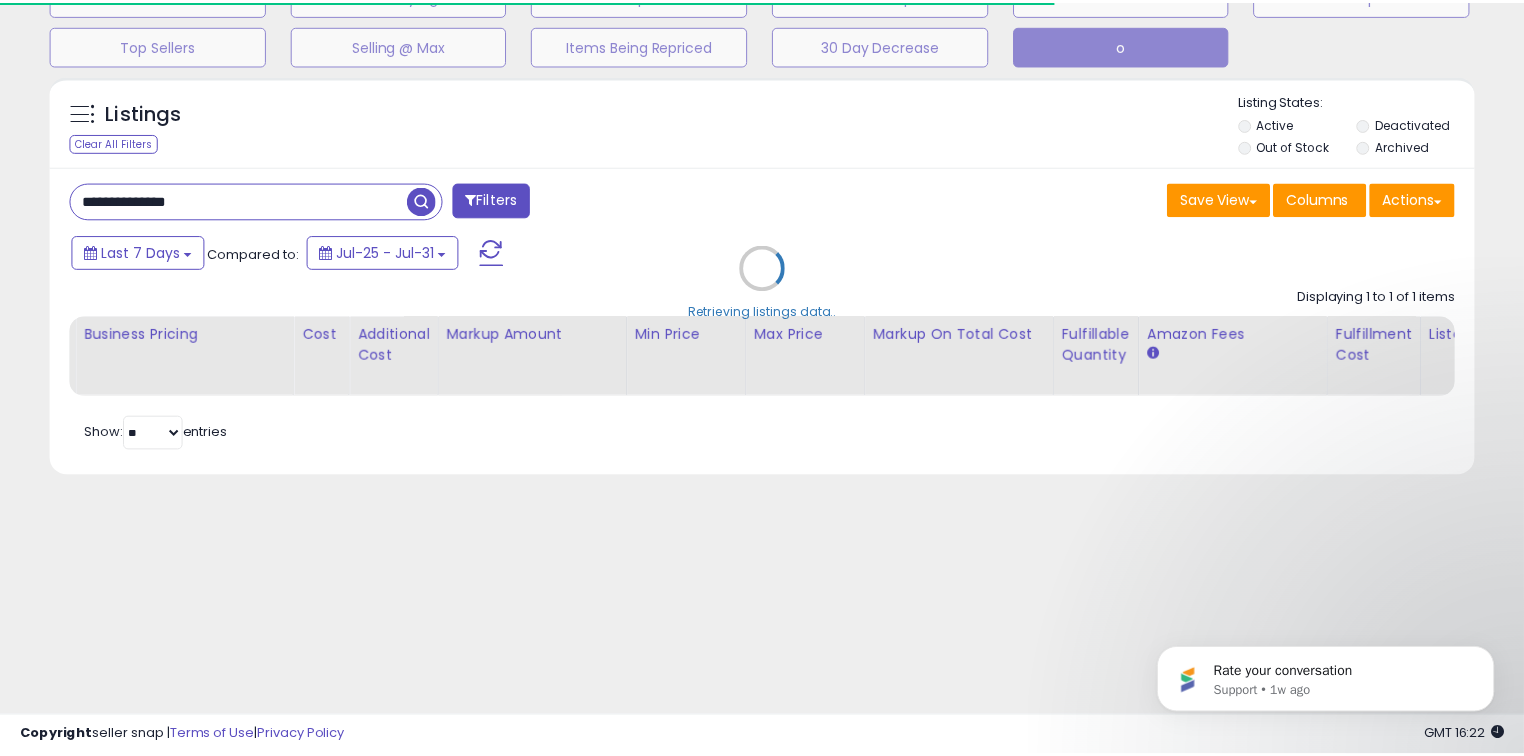 scroll, scrollTop: 140, scrollLeft: 0, axis: vertical 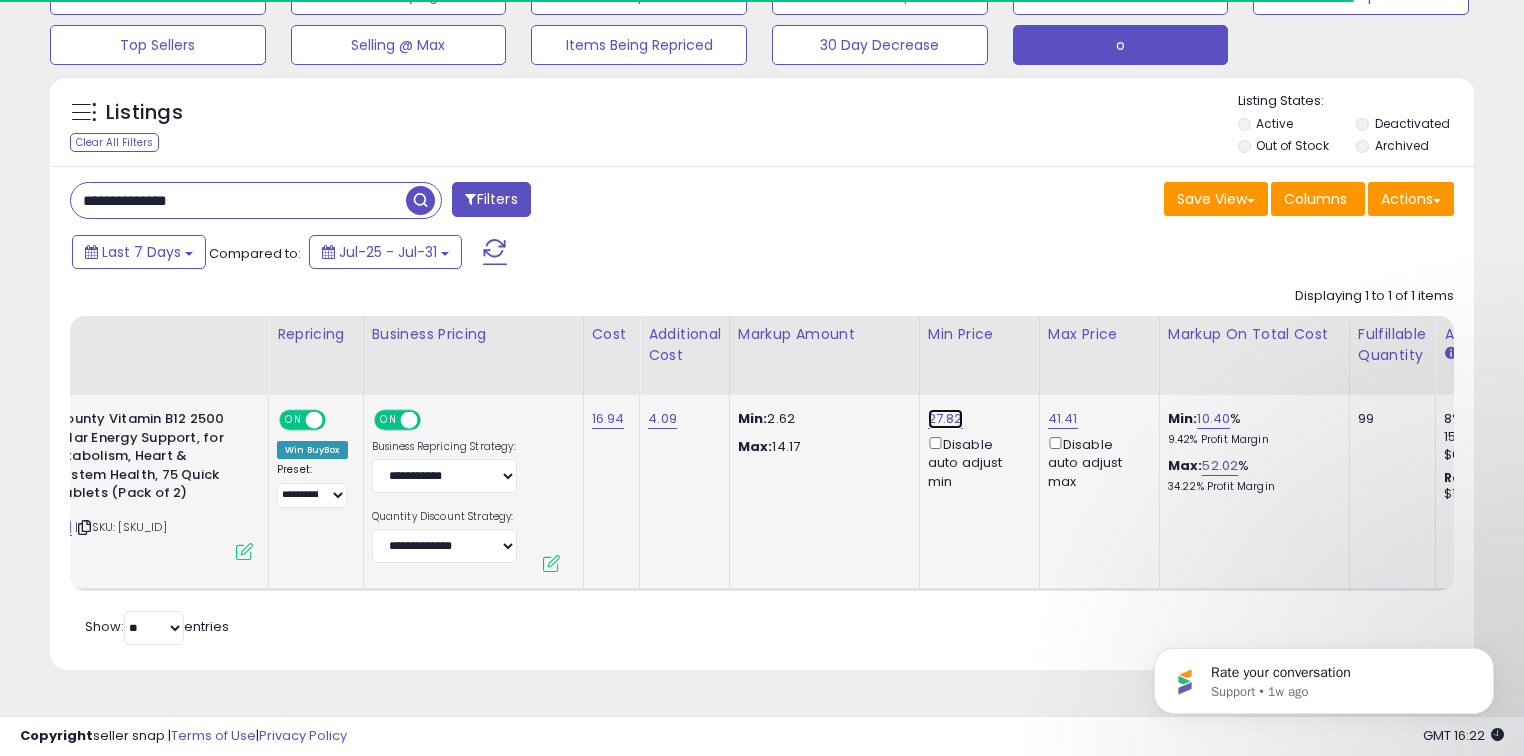click on "27.82" at bounding box center [945, 419] 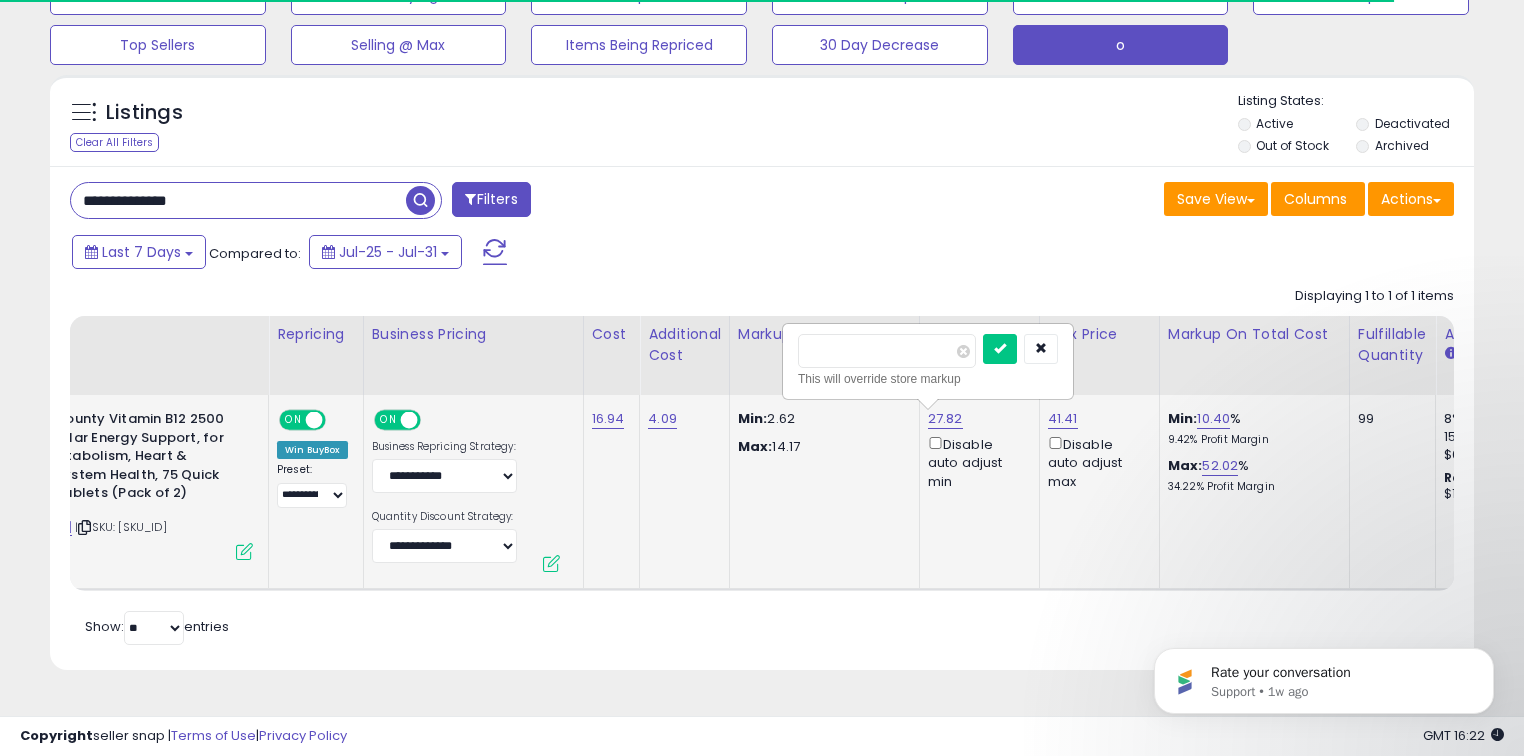 type on "****" 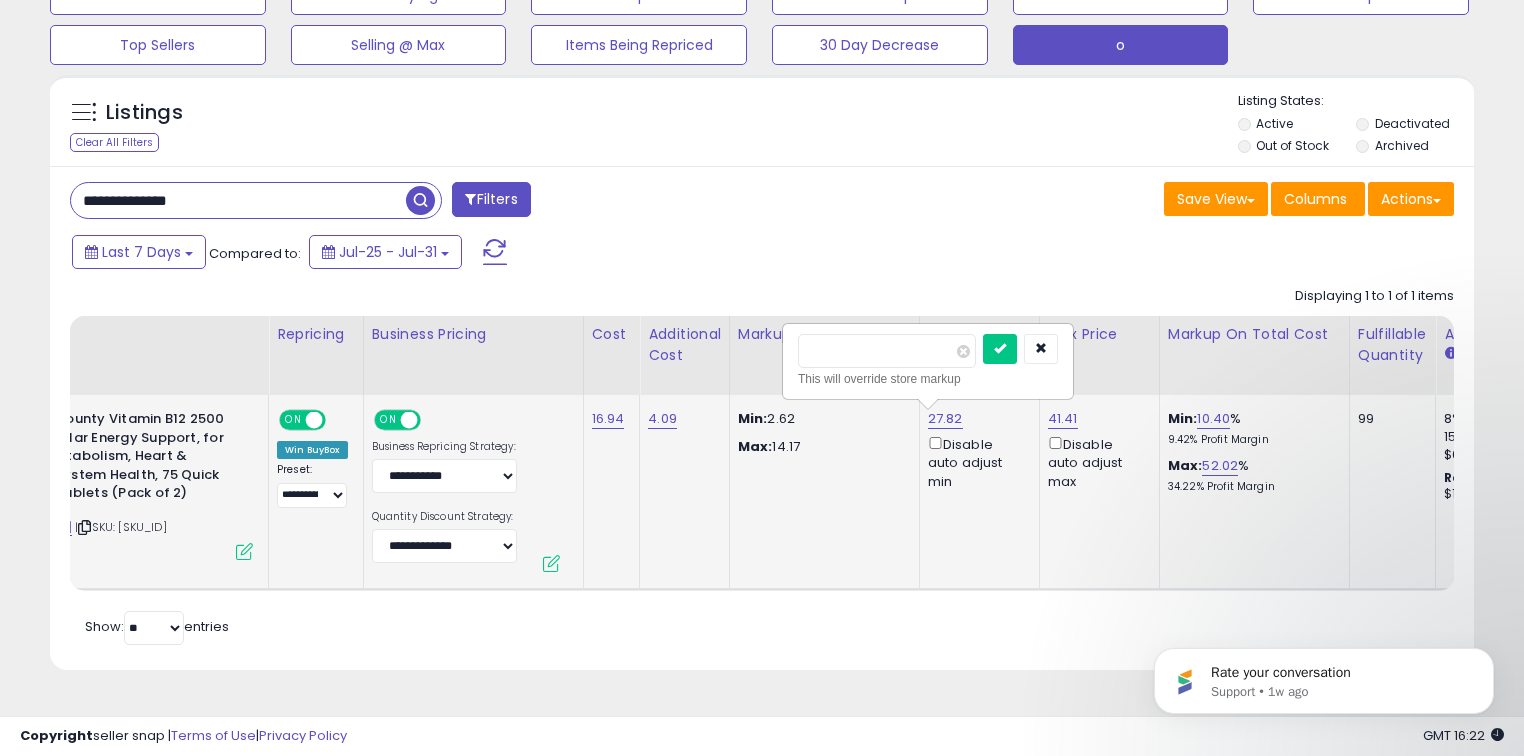click at bounding box center (1000, 349) 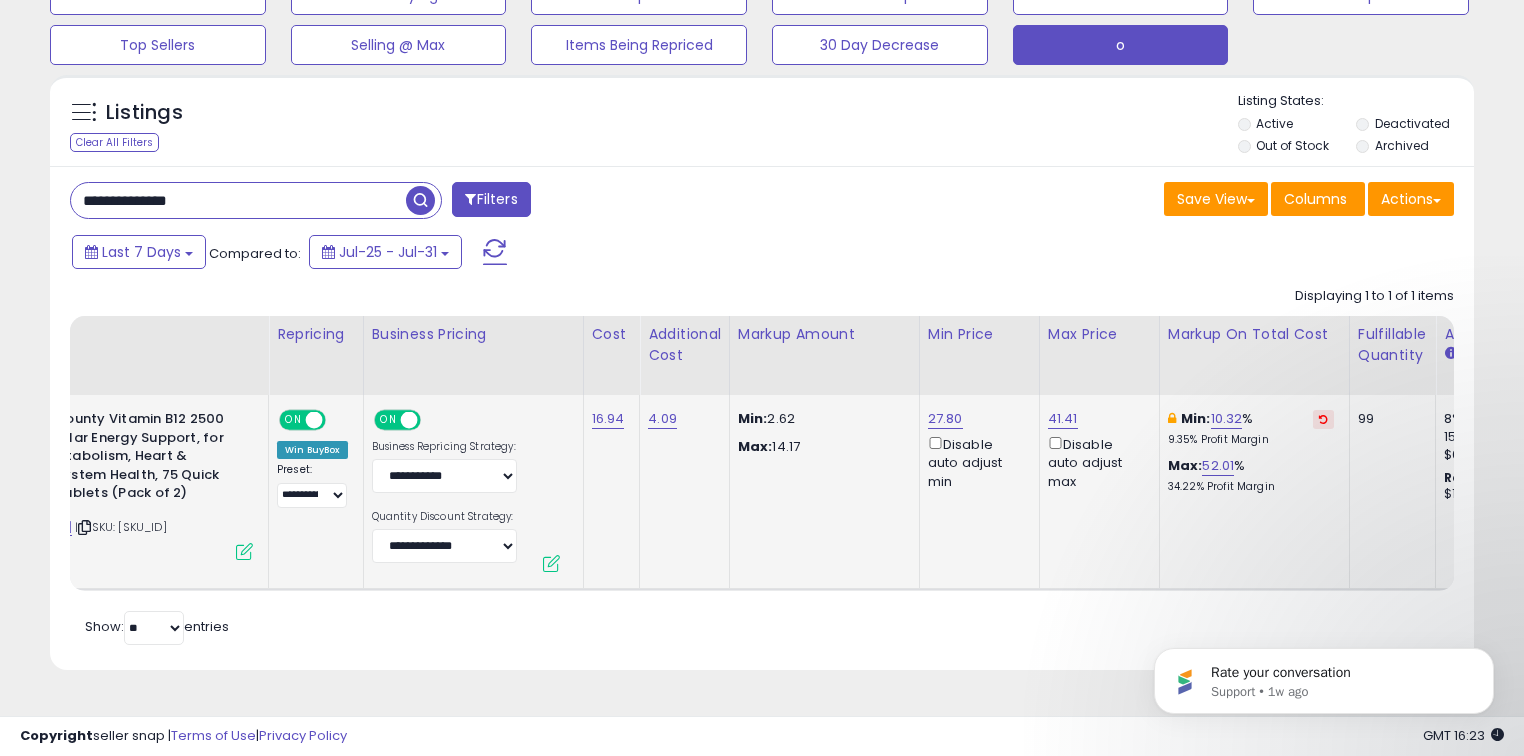click on "**********" at bounding box center (238, 200) 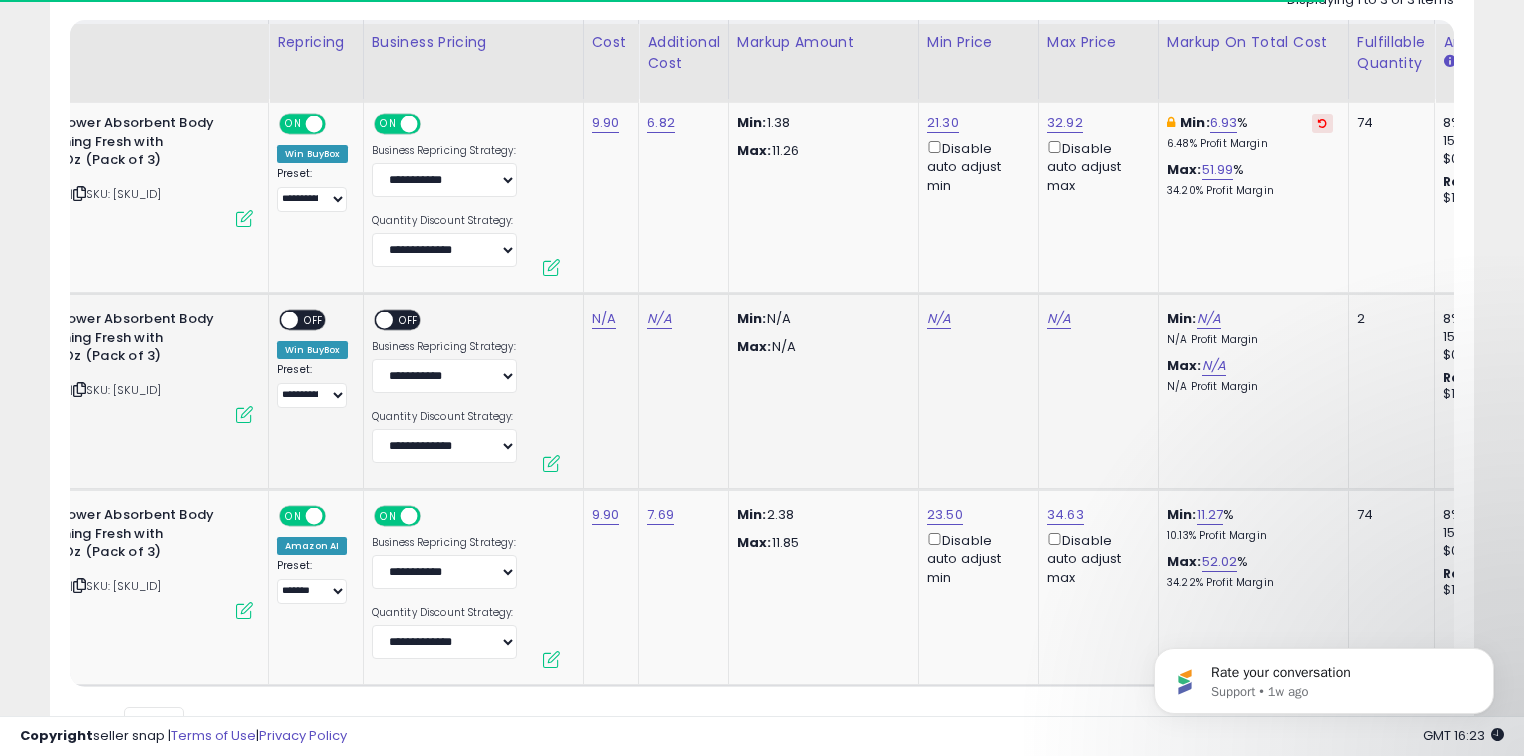 scroll, scrollTop: 460, scrollLeft: 0, axis: vertical 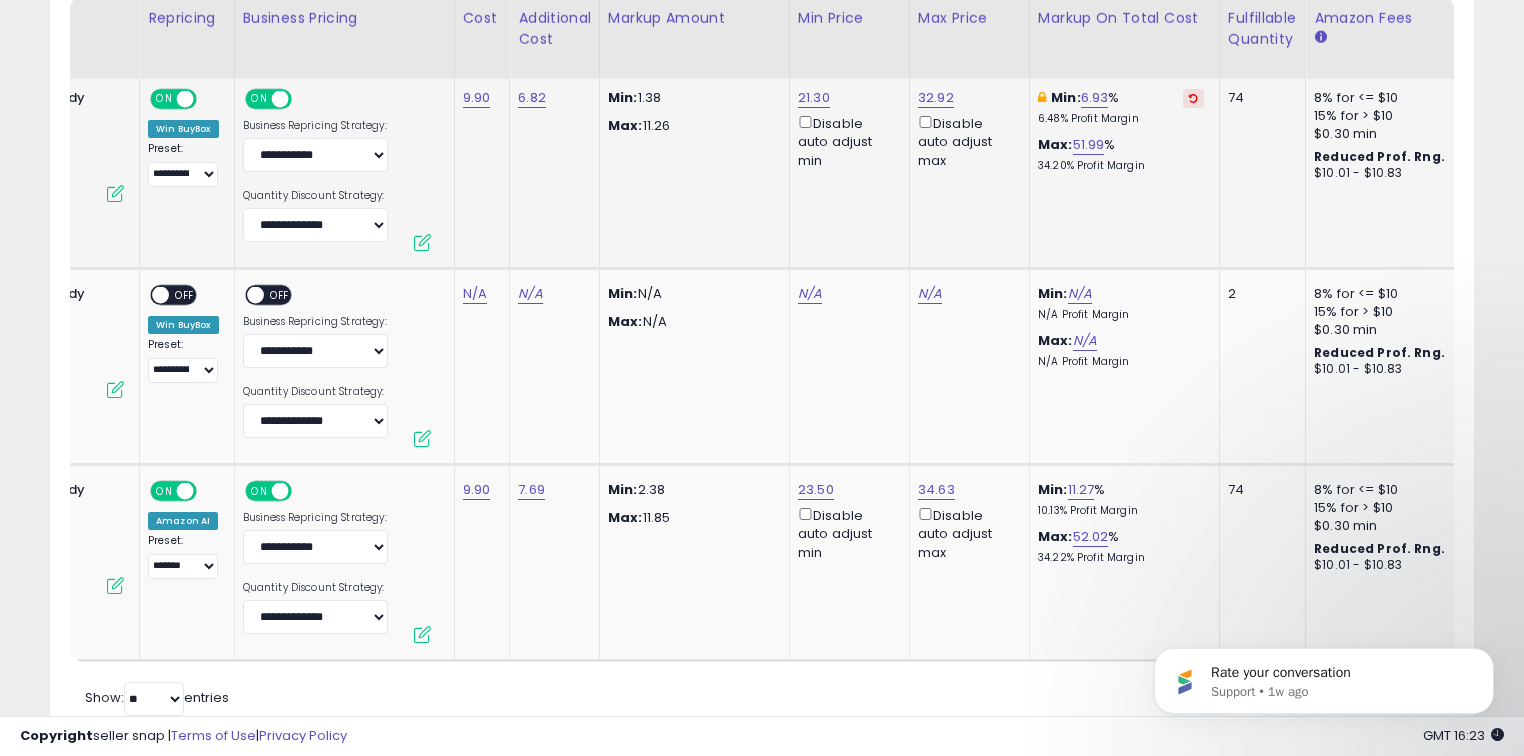 click at bounding box center [1193, 98] 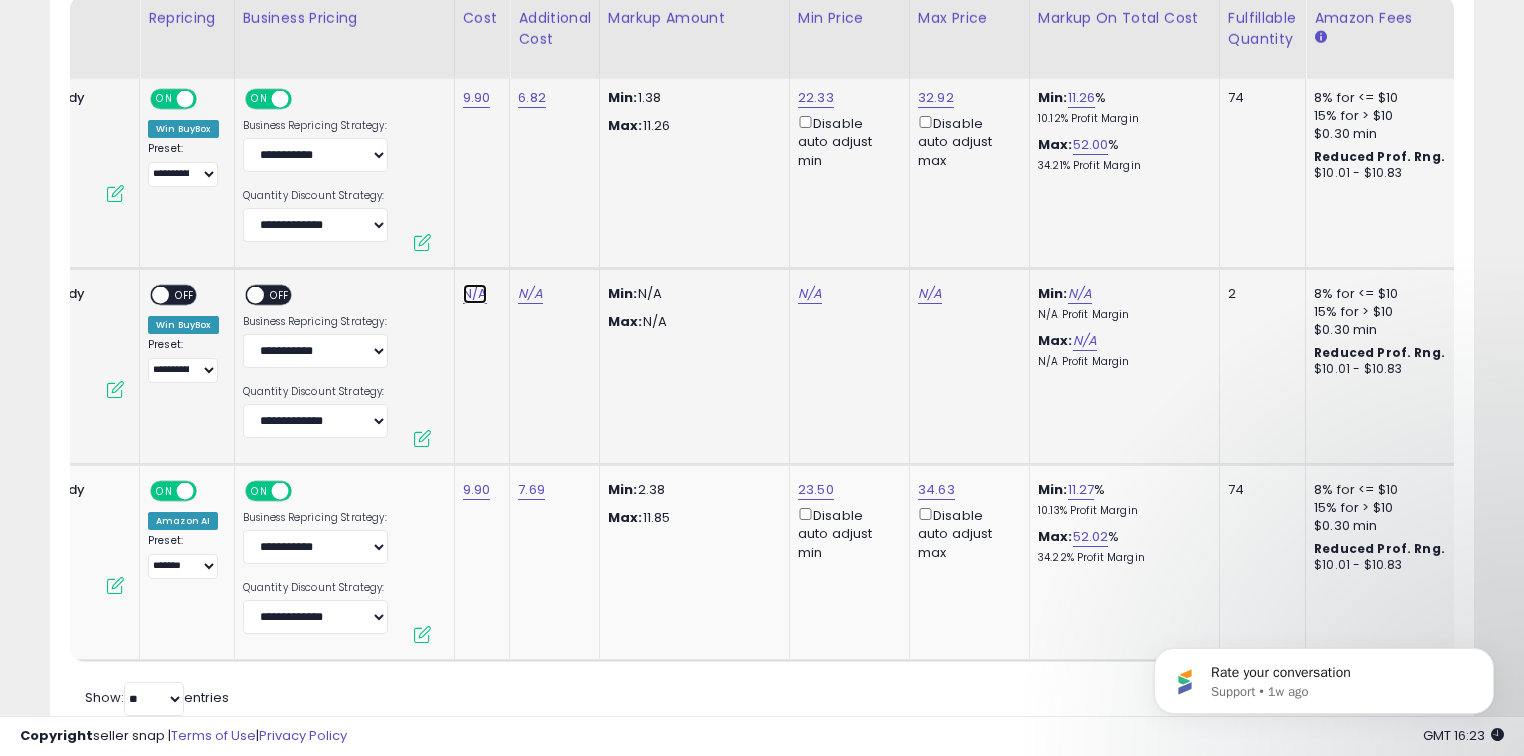 click on "N/A" at bounding box center (475, 294) 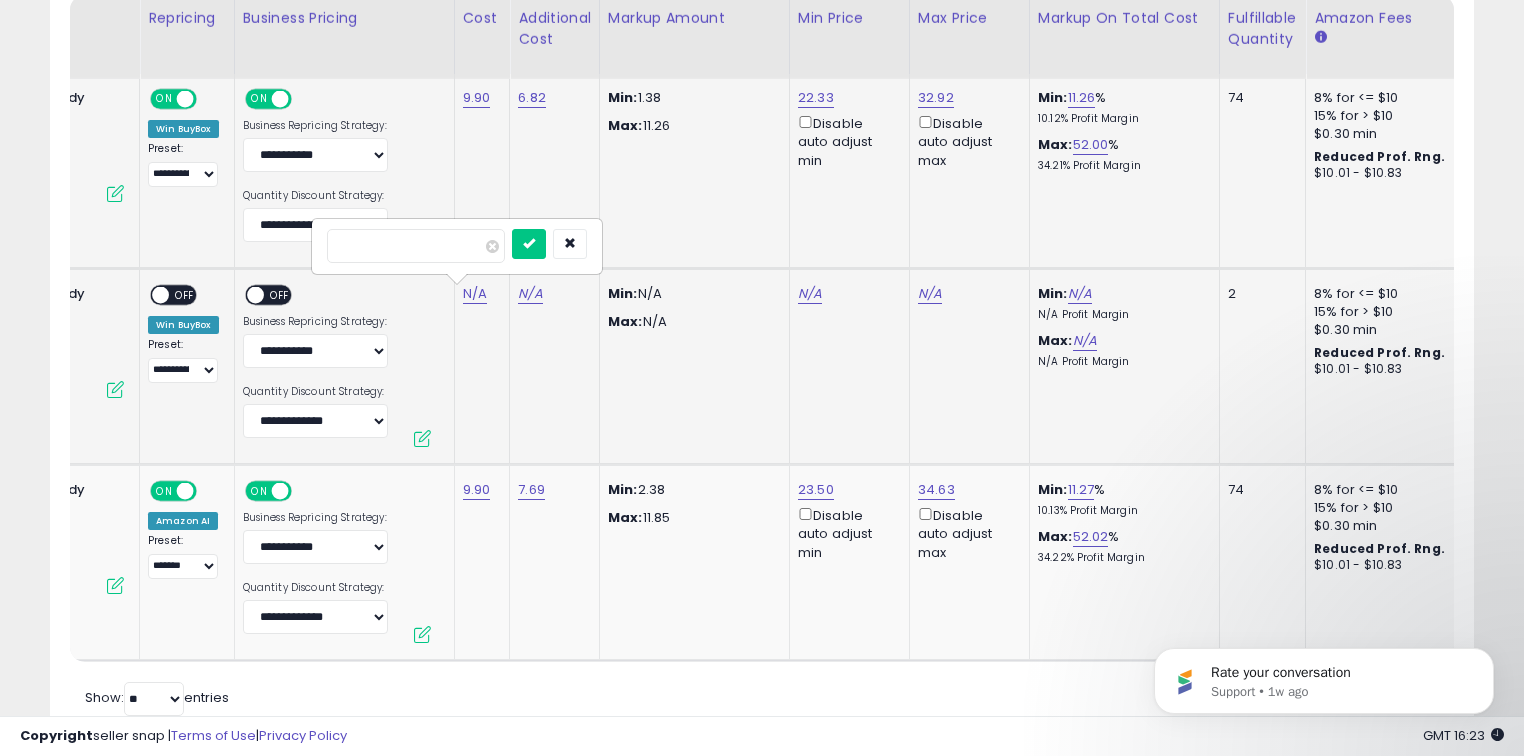 type on "***" 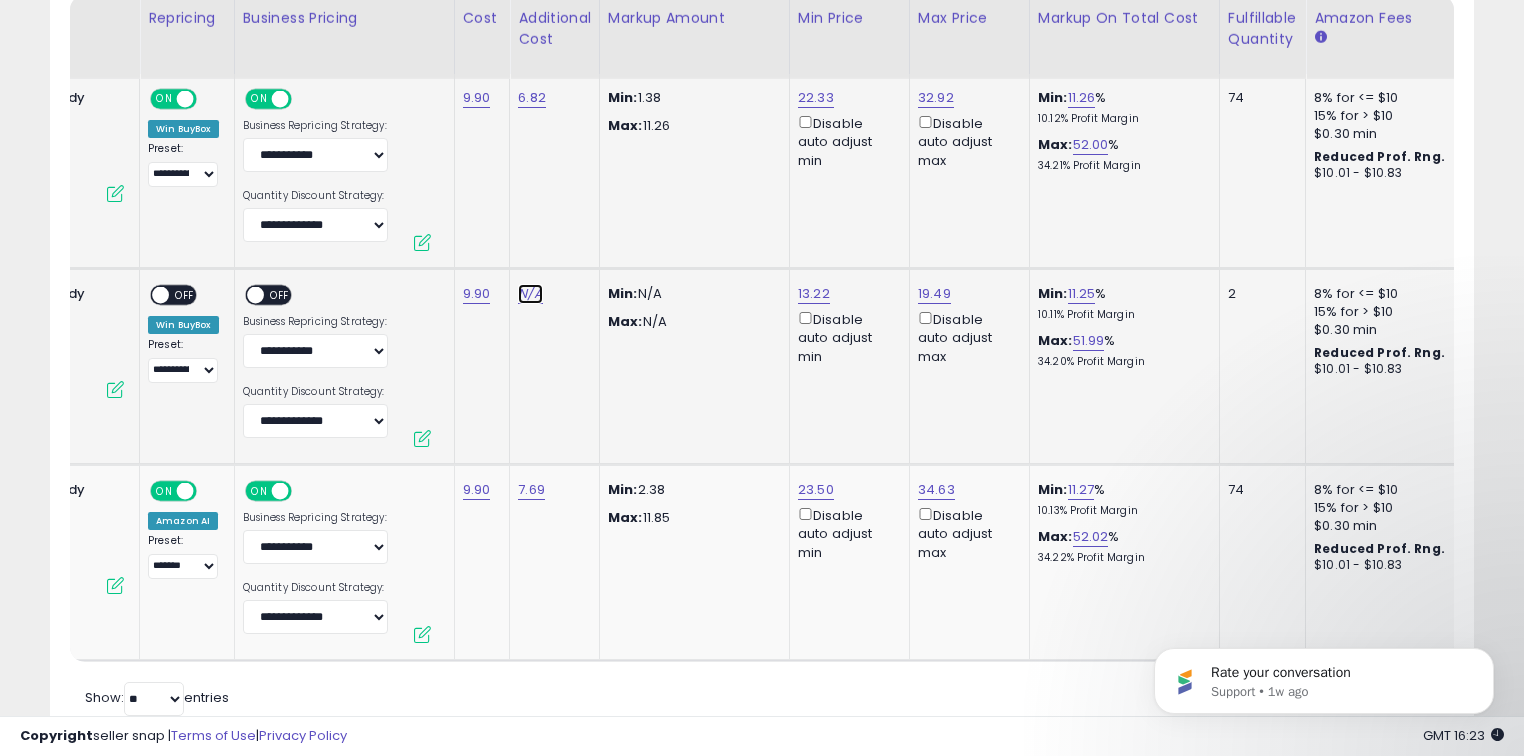 click on "N/A" at bounding box center [530, 294] 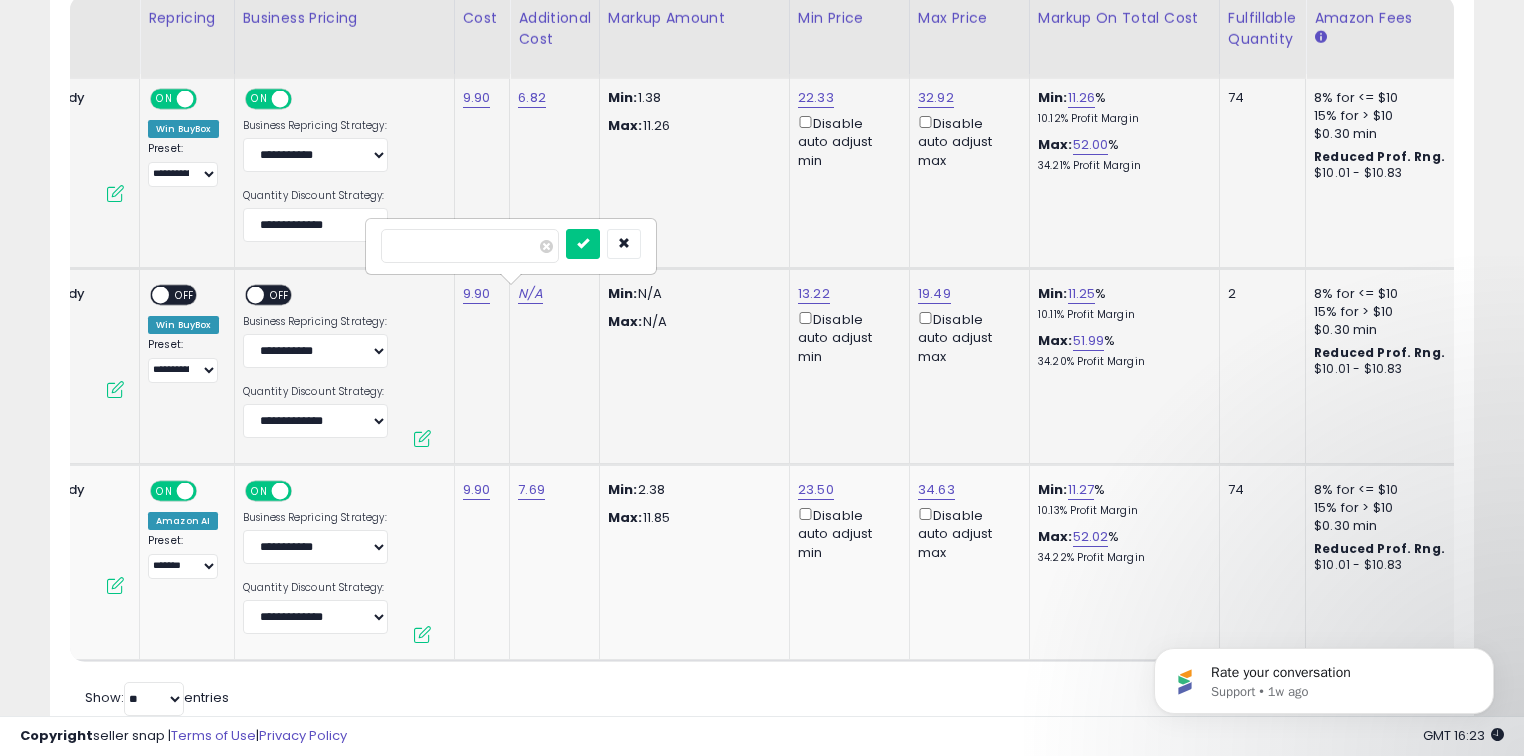 type on "****" 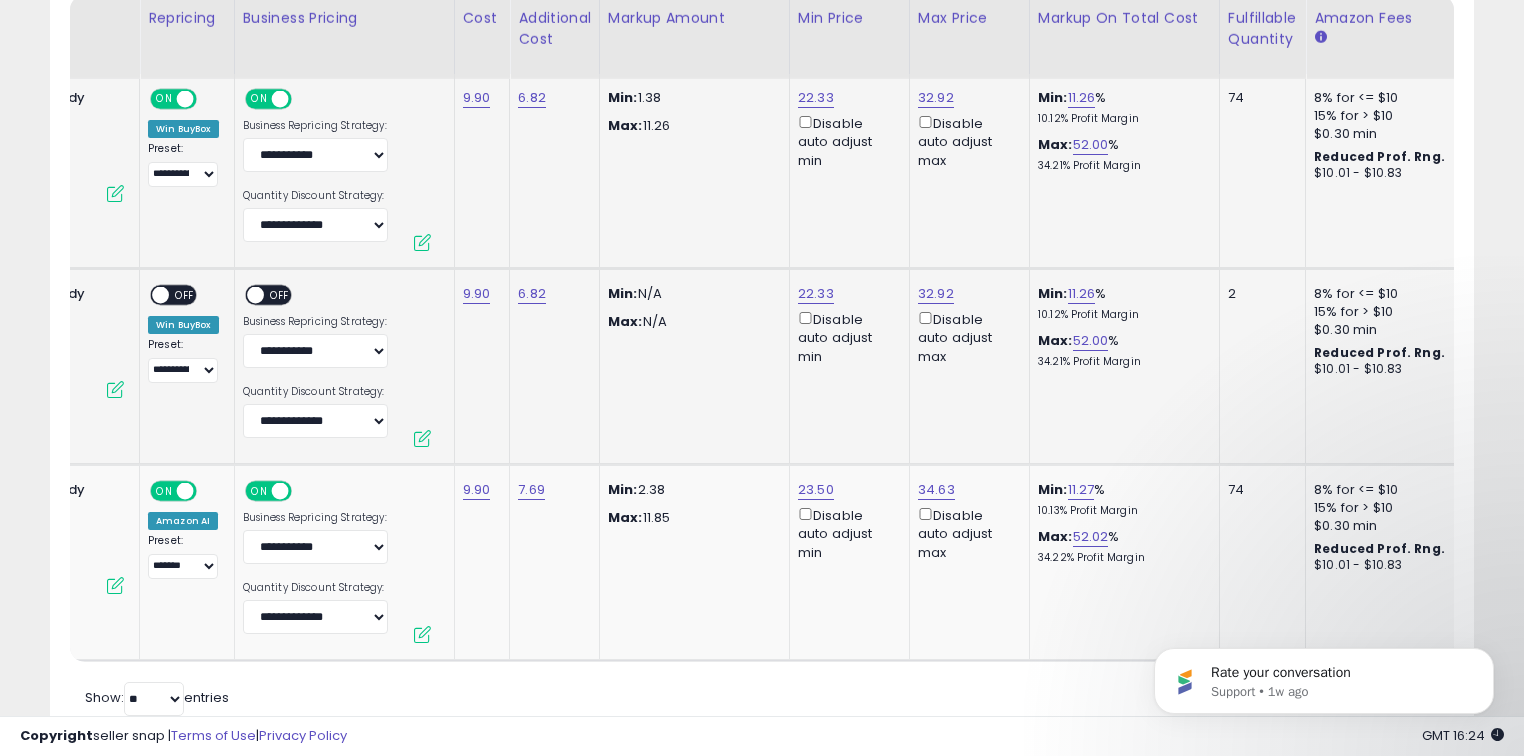 click on "OFF" at bounding box center [185, 295] 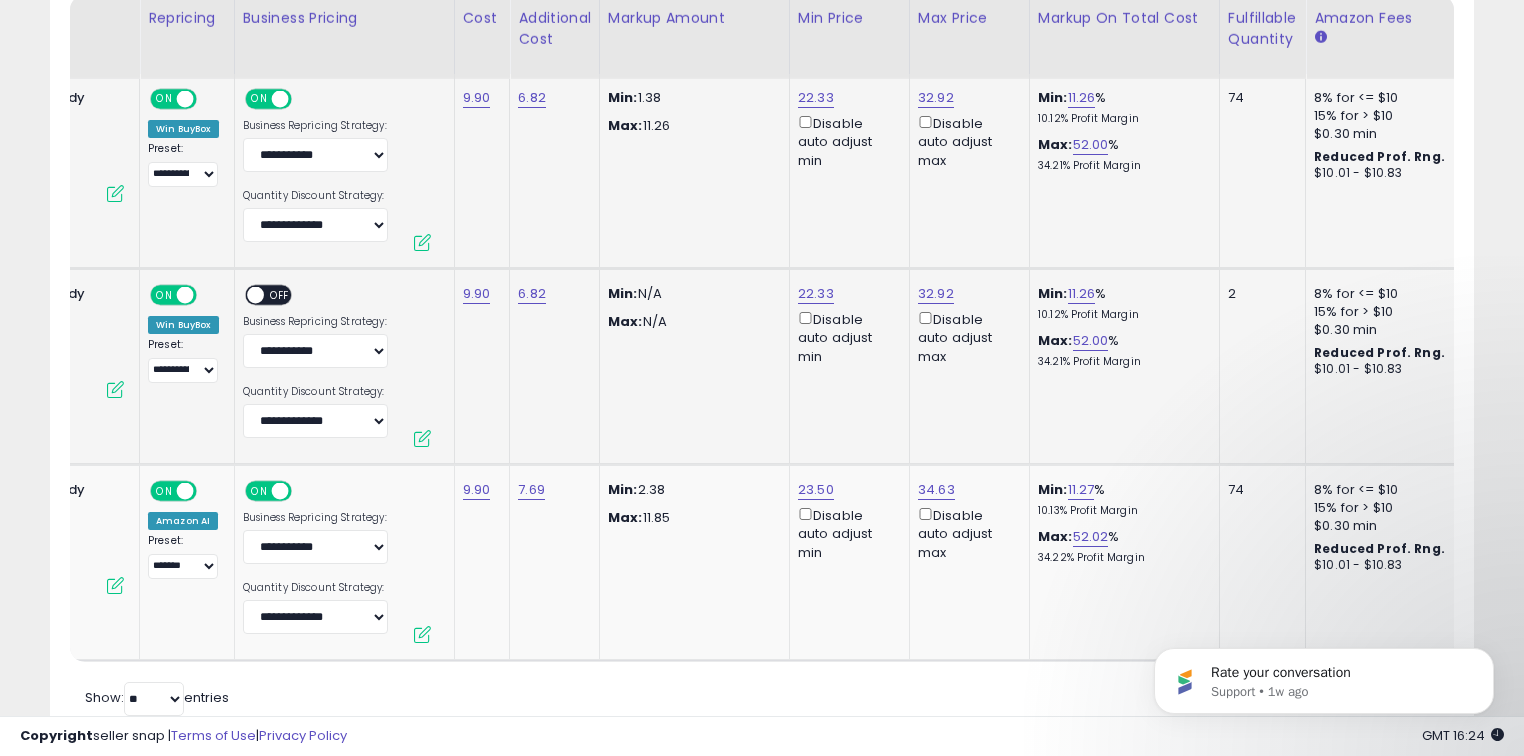 click on "OFF" at bounding box center (280, 295) 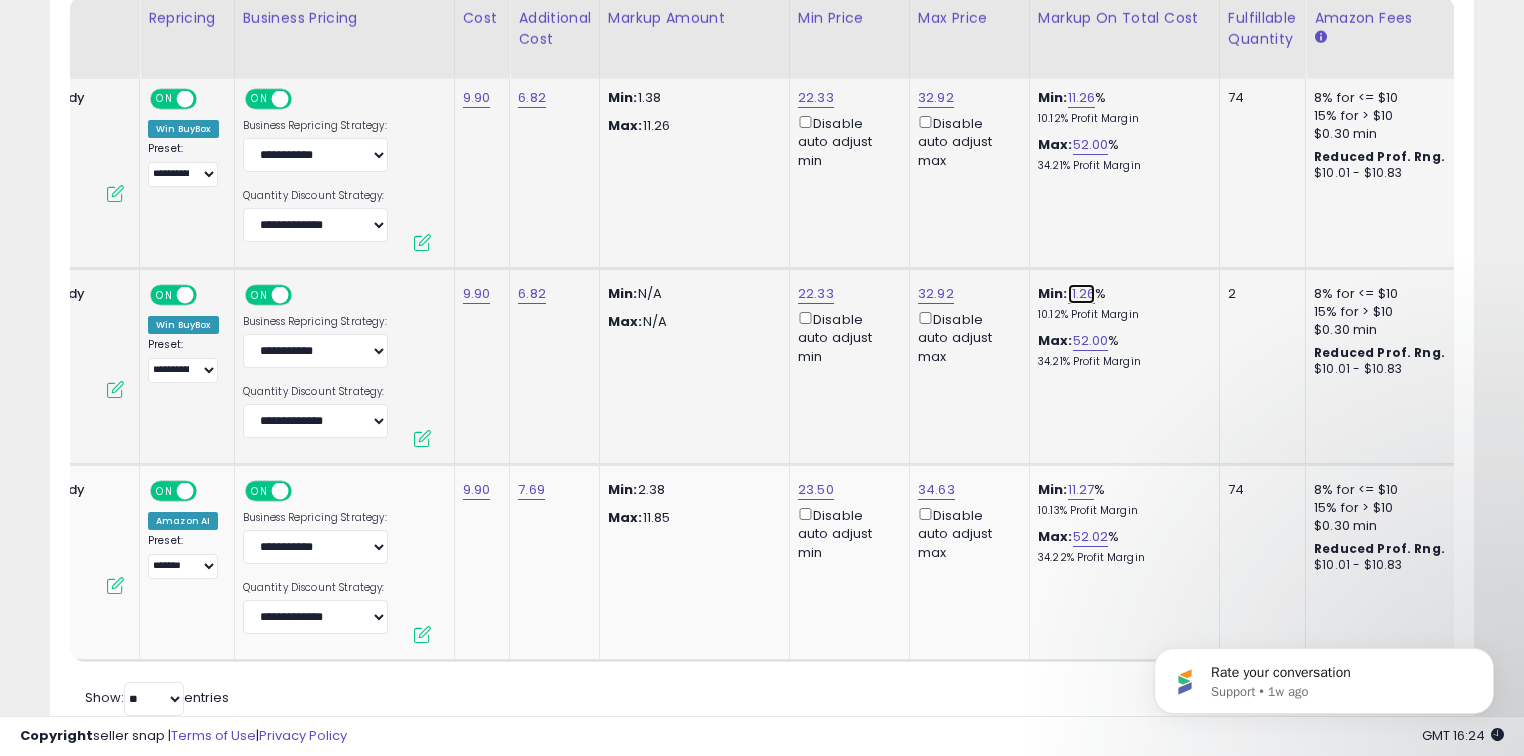 click on "11.26" at bounding box center [1082, 294] 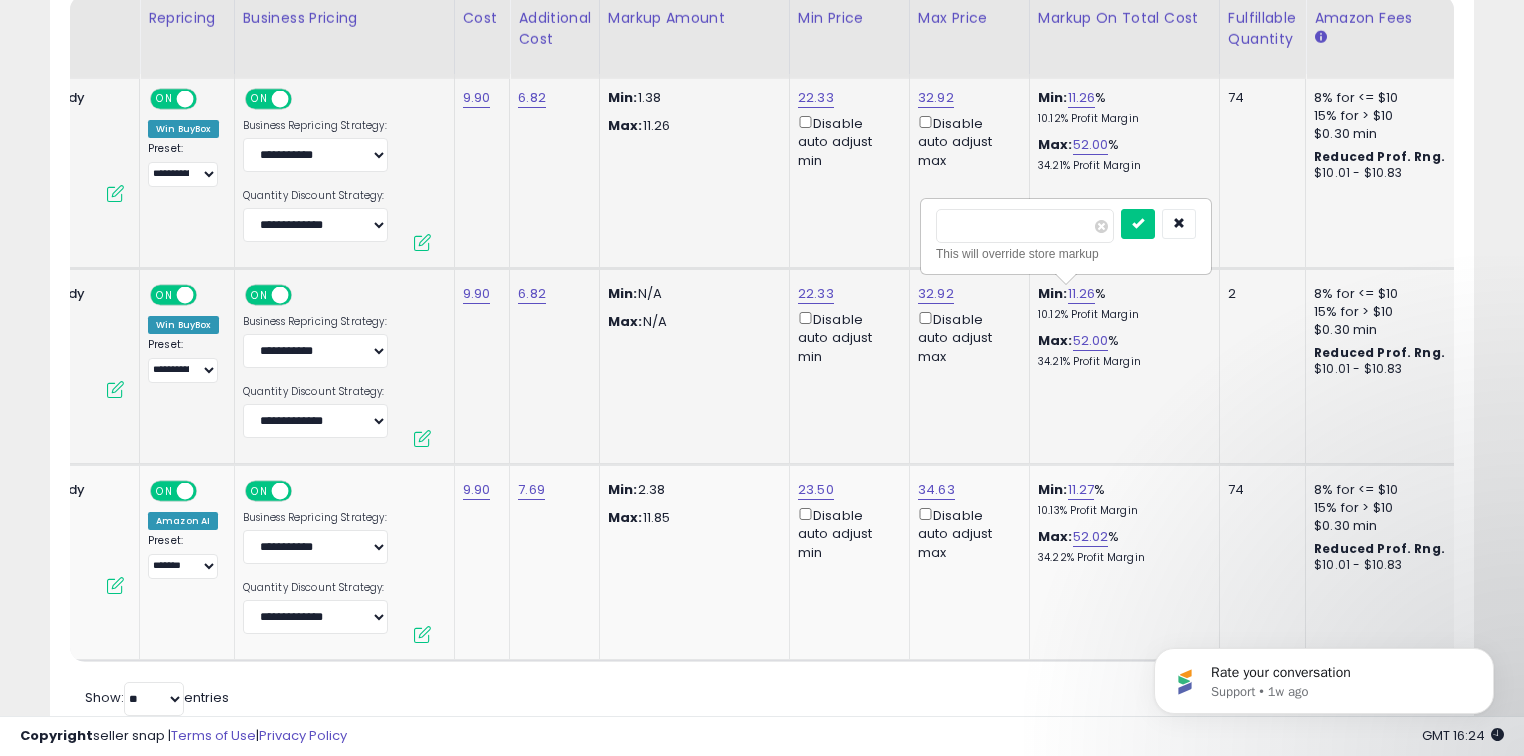 drag, startPoint x: 1040, startPoint y: 214, endPoint x: 972, endPoint y: 223, distance: 68.593 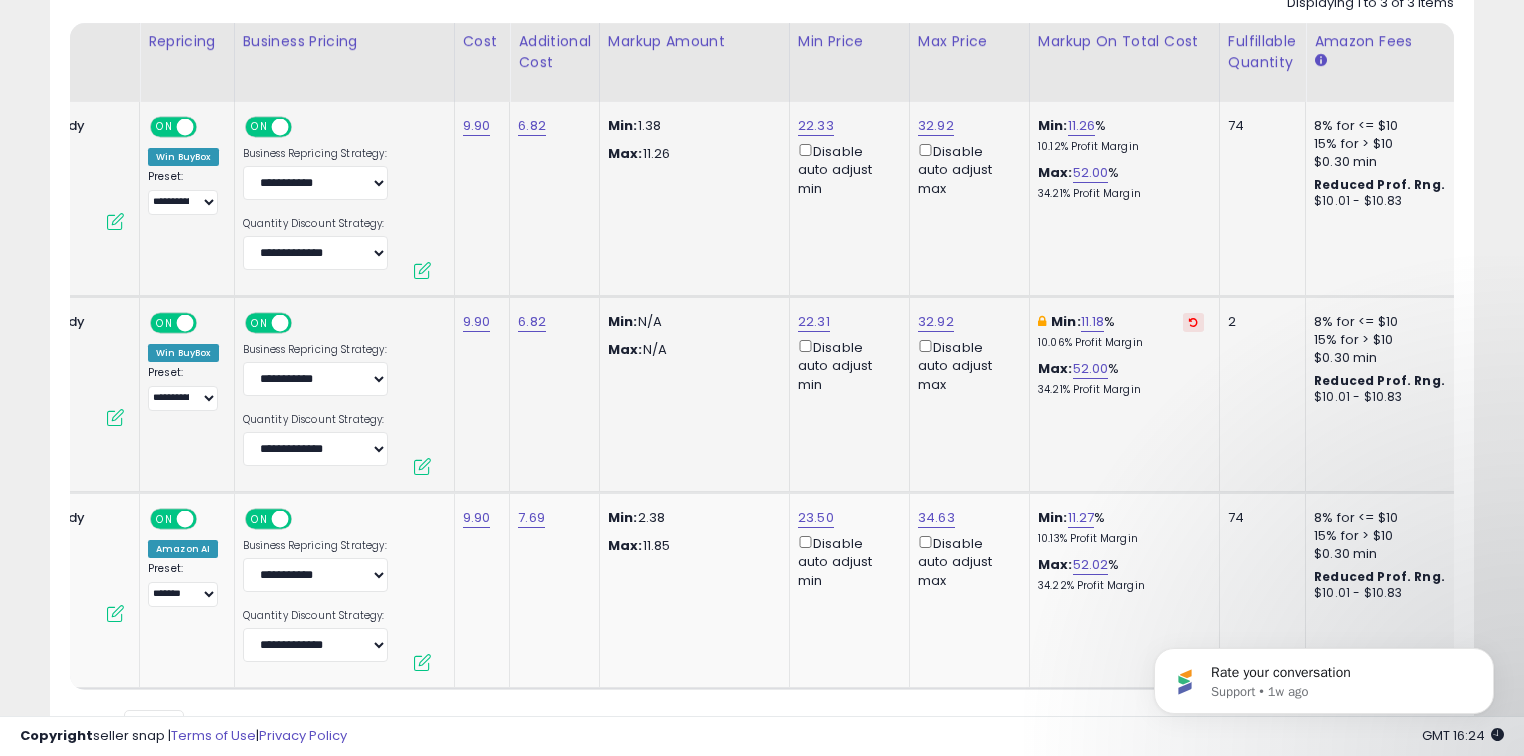 scroll, scrollTop: 290, scrollLeft: 0, axis: vertical 